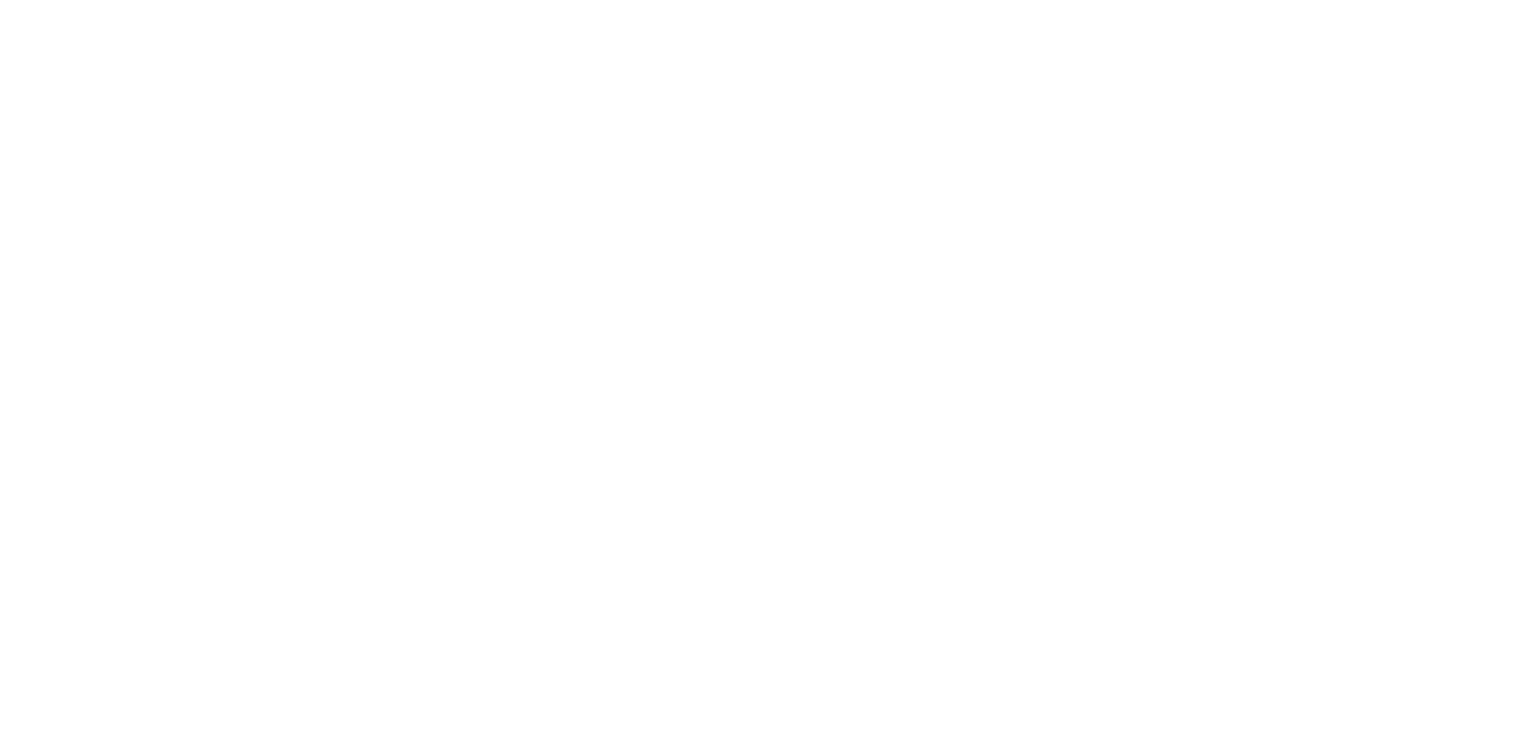 scroll, scrollTop: 0, scrollLeft: 0, axis: both 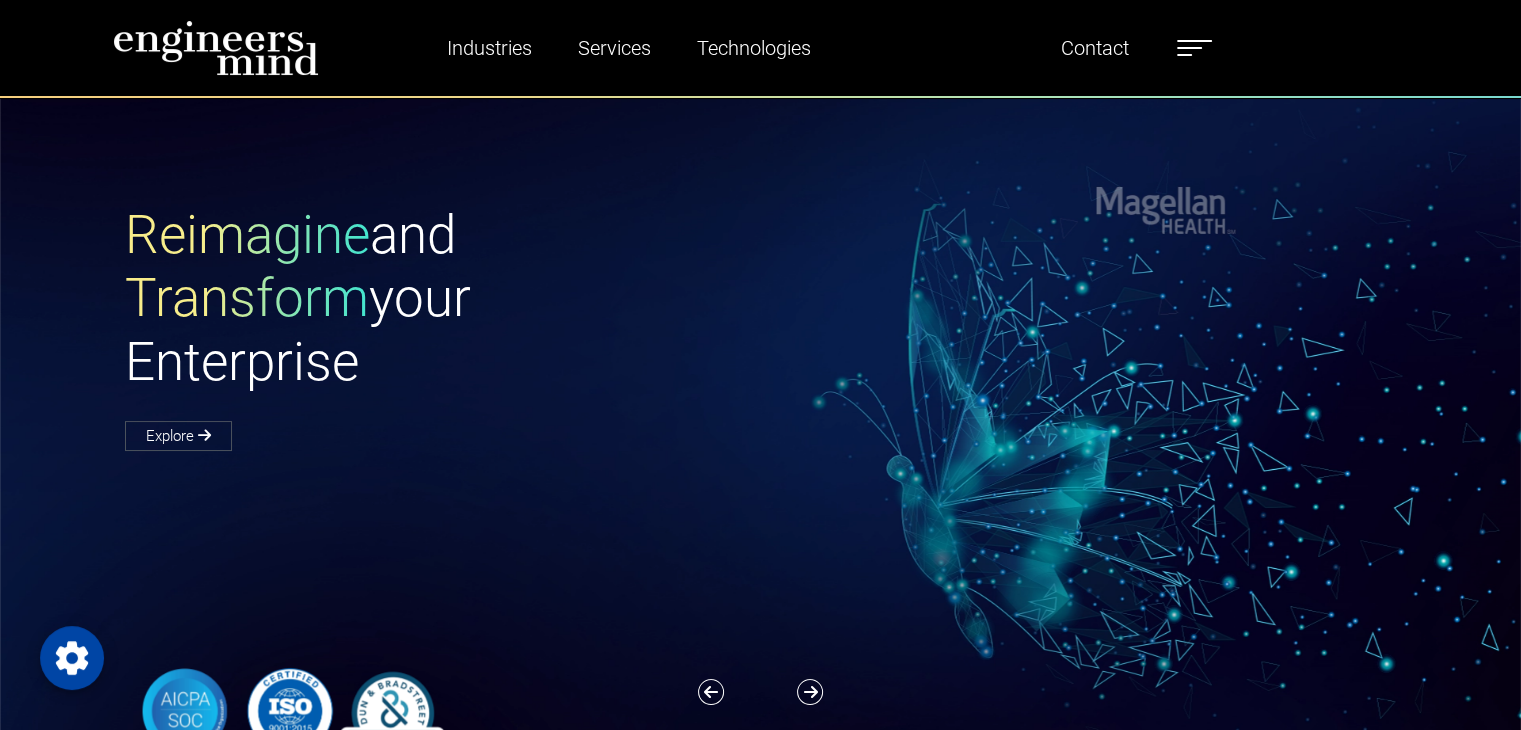 click at bounding box center (1194, 48) 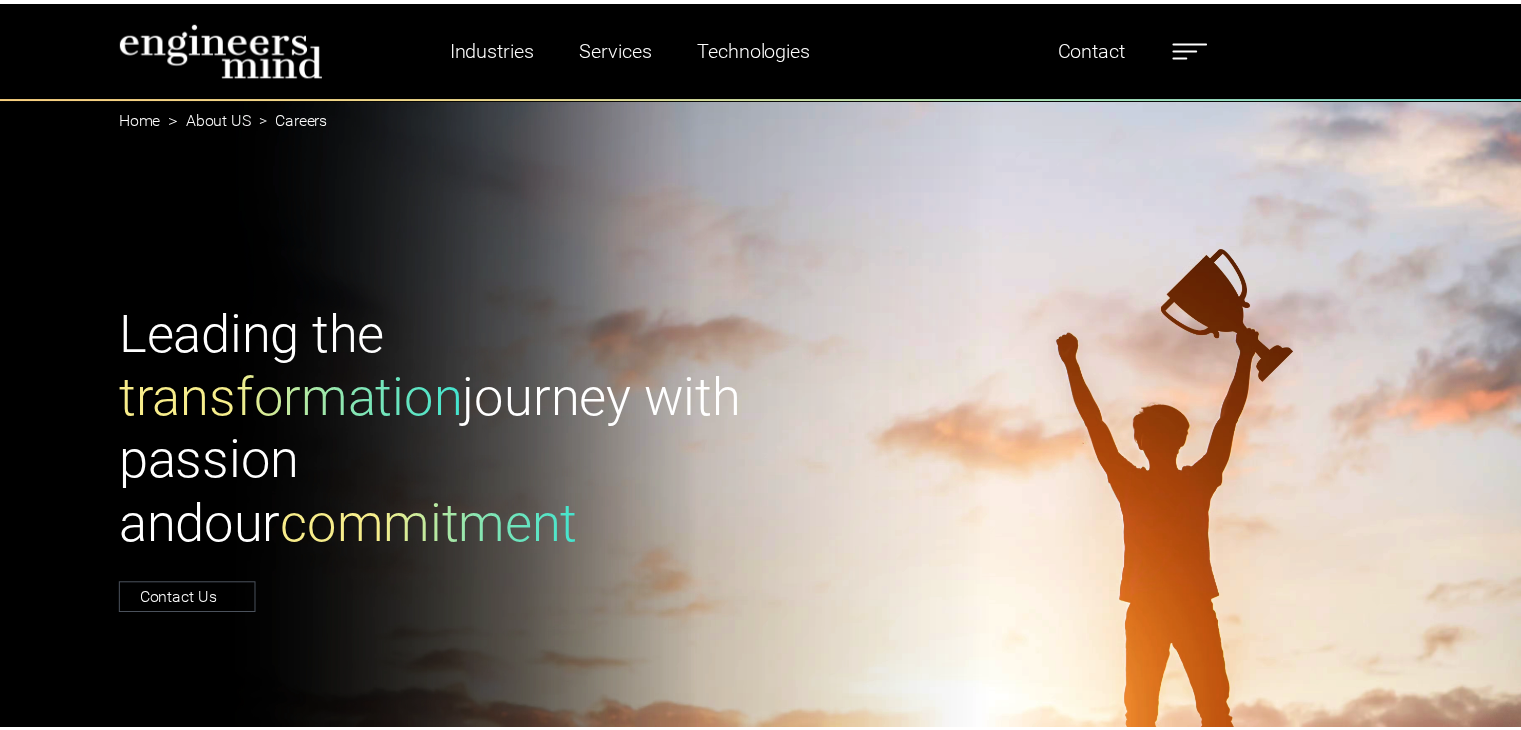 scroll, scrollTop: 0, scrollLeft: 0, axis: both 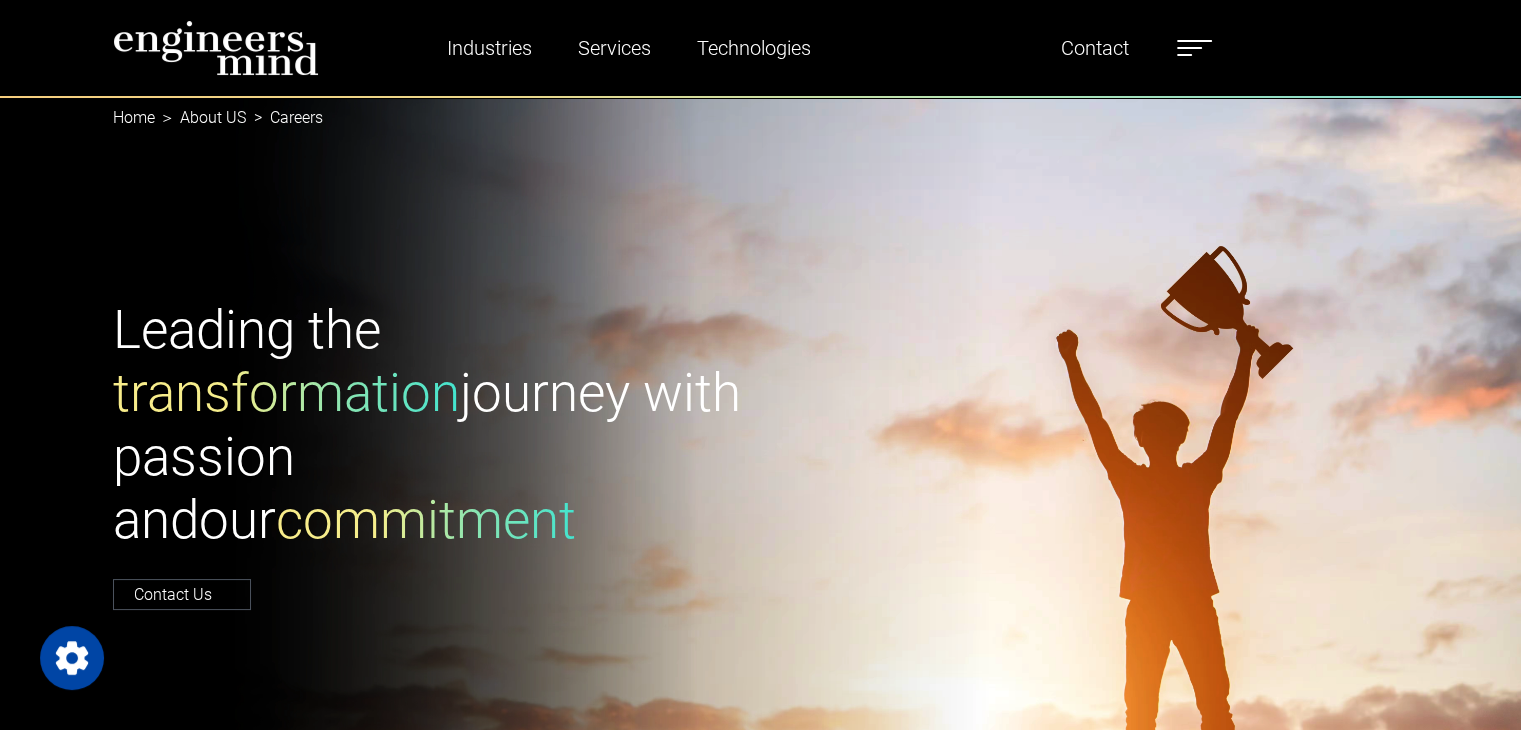 click at bounding box center (1194, 48) 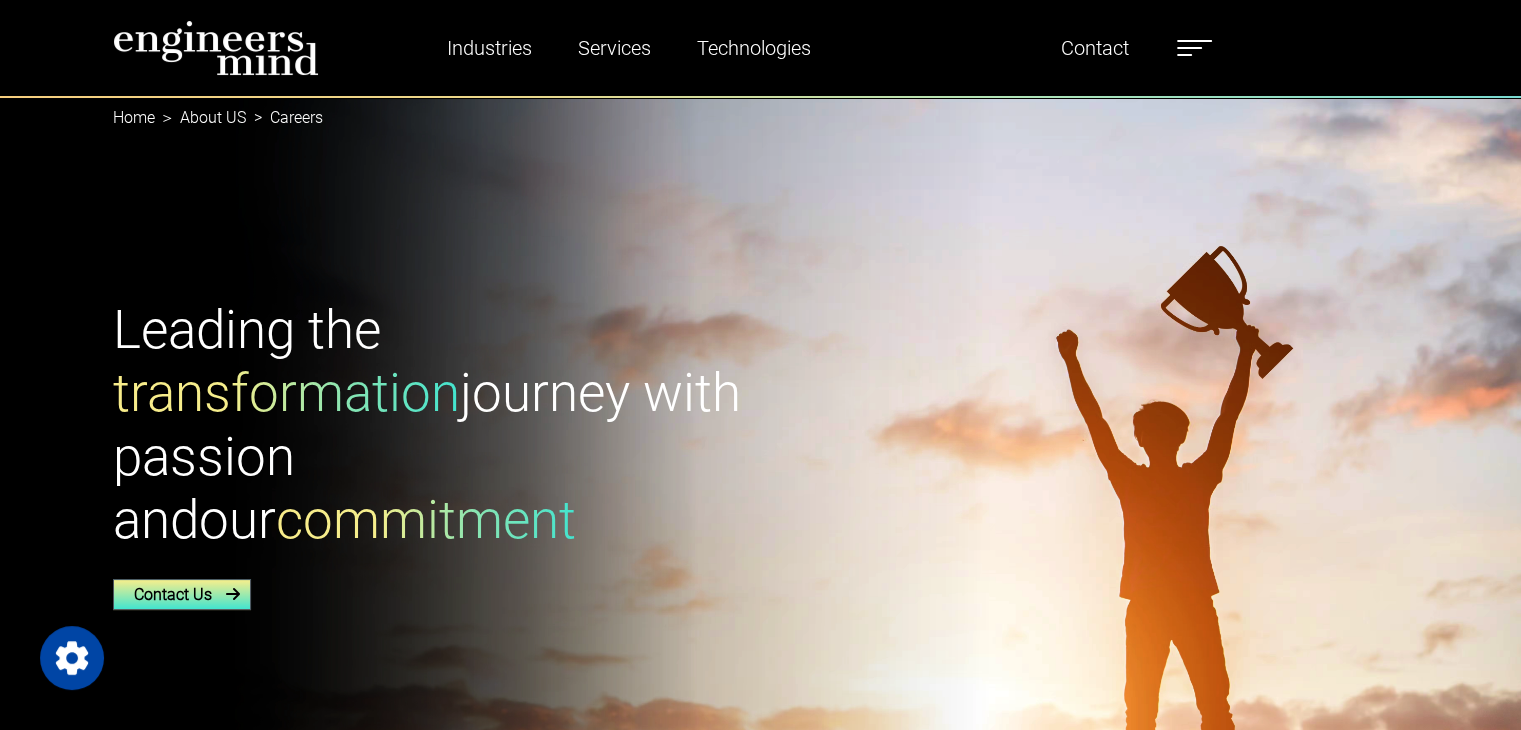 click on "Contact Us" at bounding box center (182, 594) 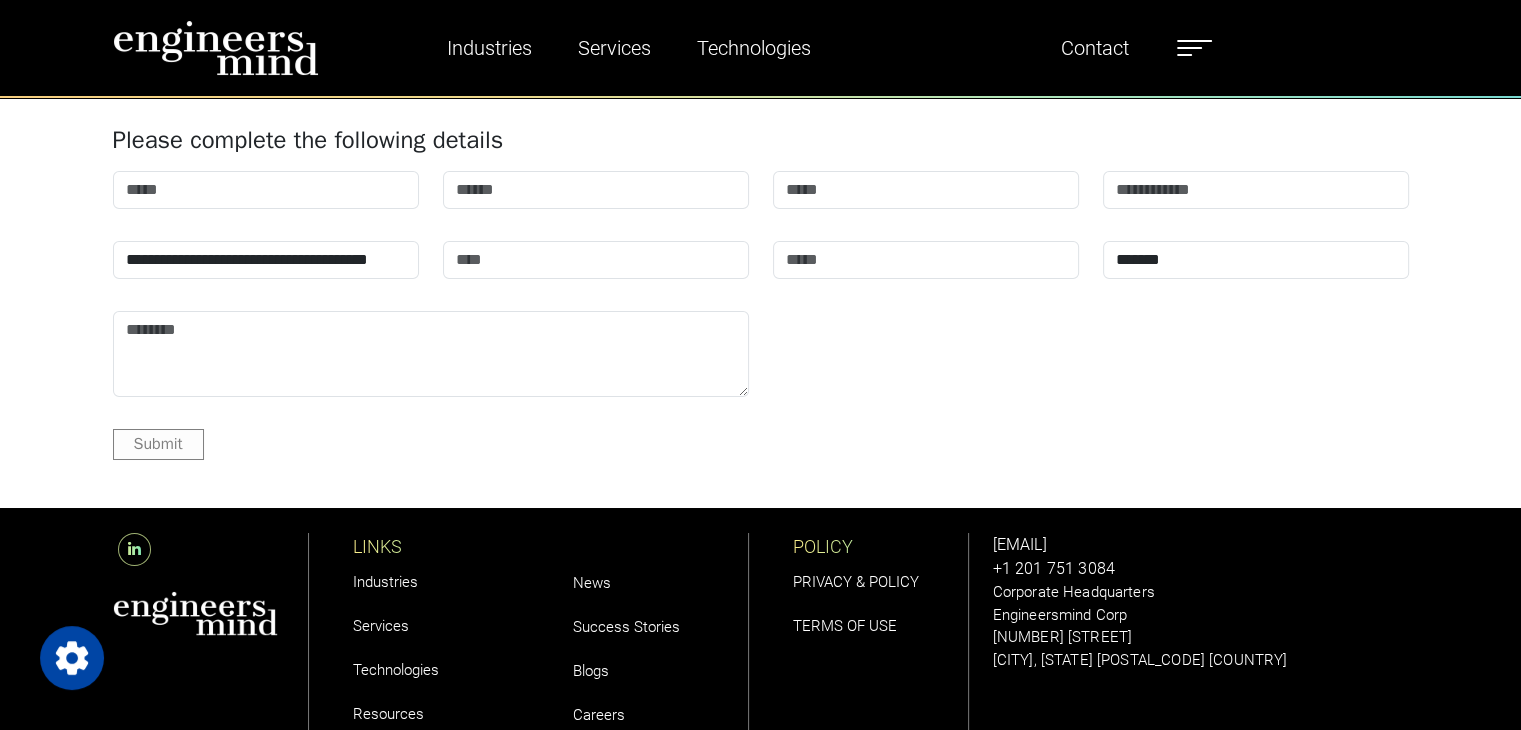 scroll, scrollTop: 7393, scrollLeft: 0, axis: vertical 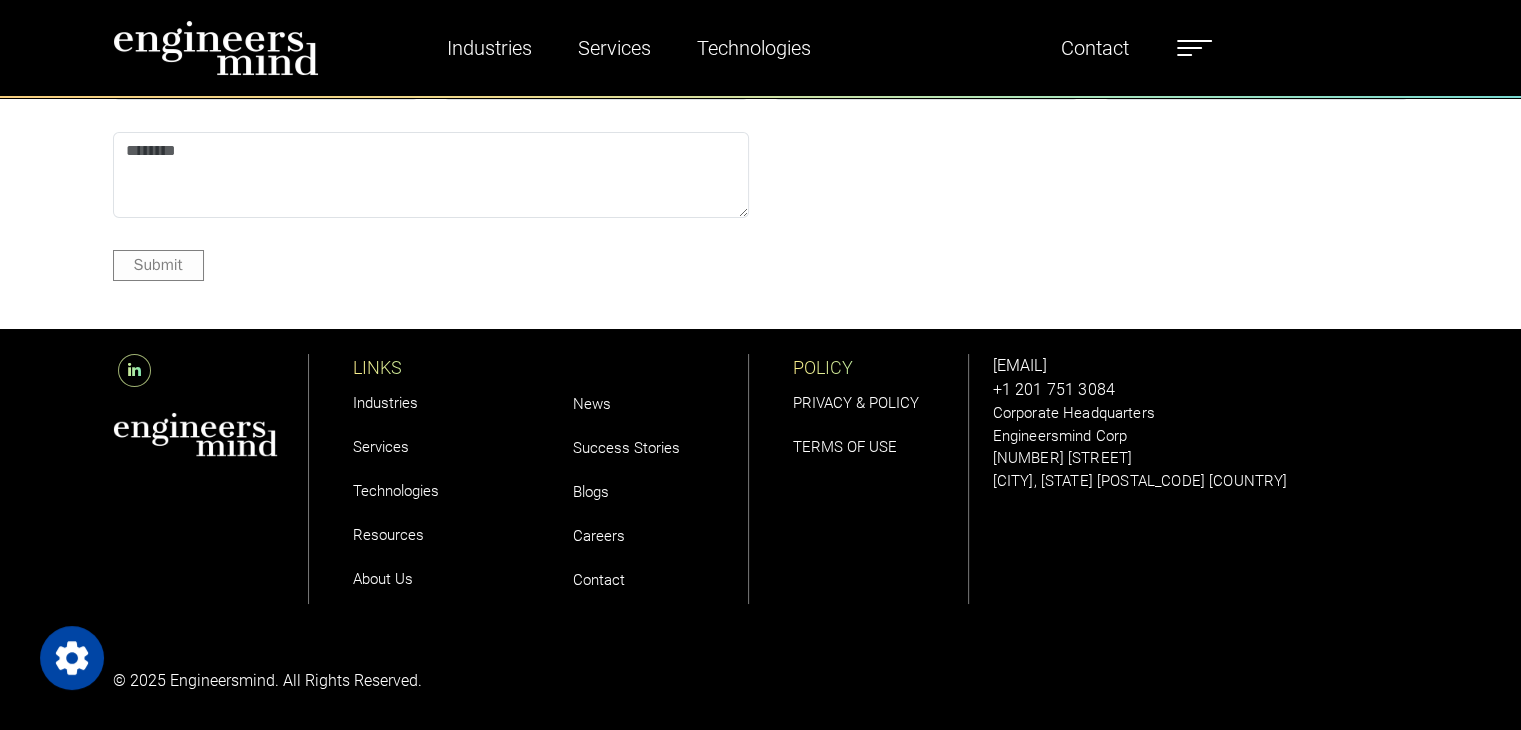 click on "Careers" at bounding box center (599, 536) 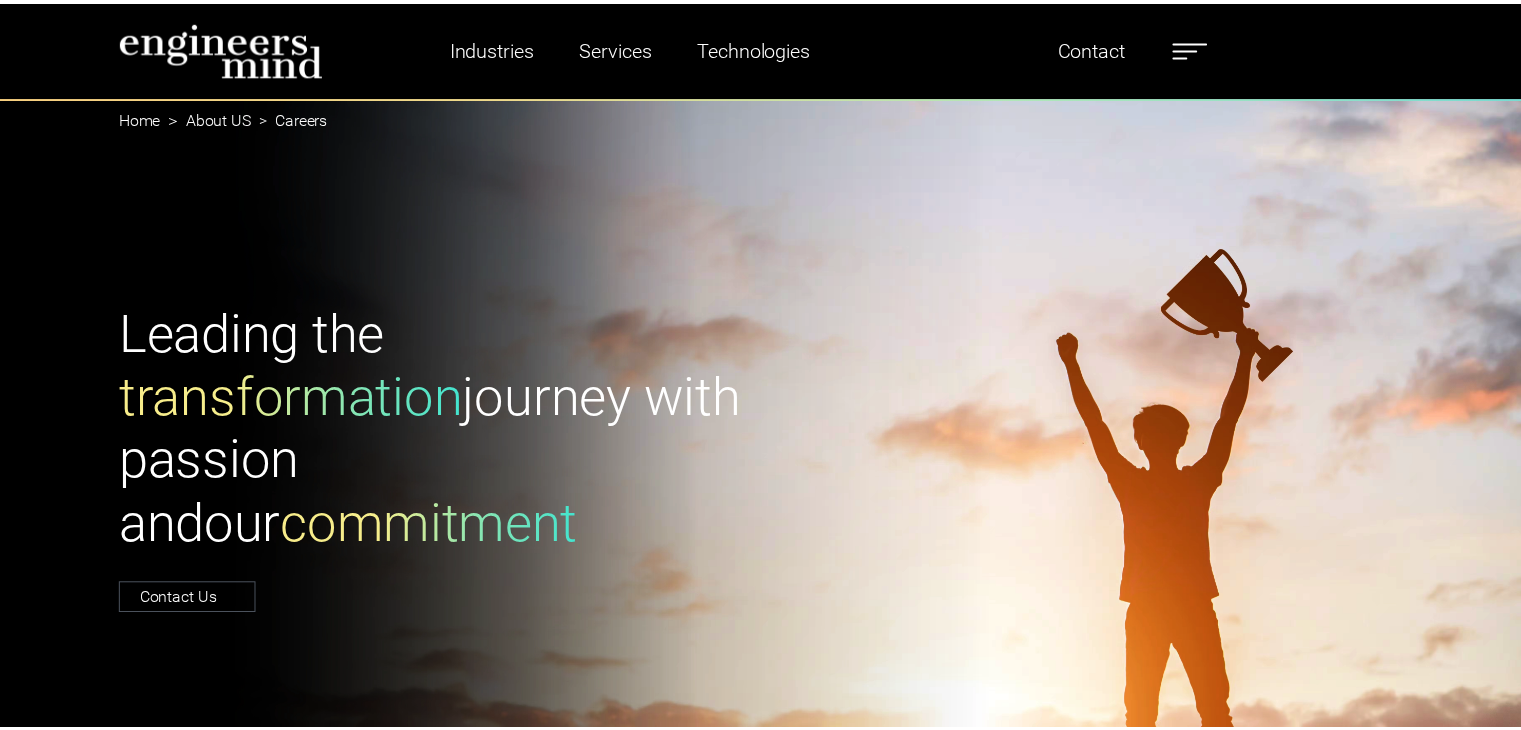scroll, scrollTop: 0, scrollLeft: 0, axis: both 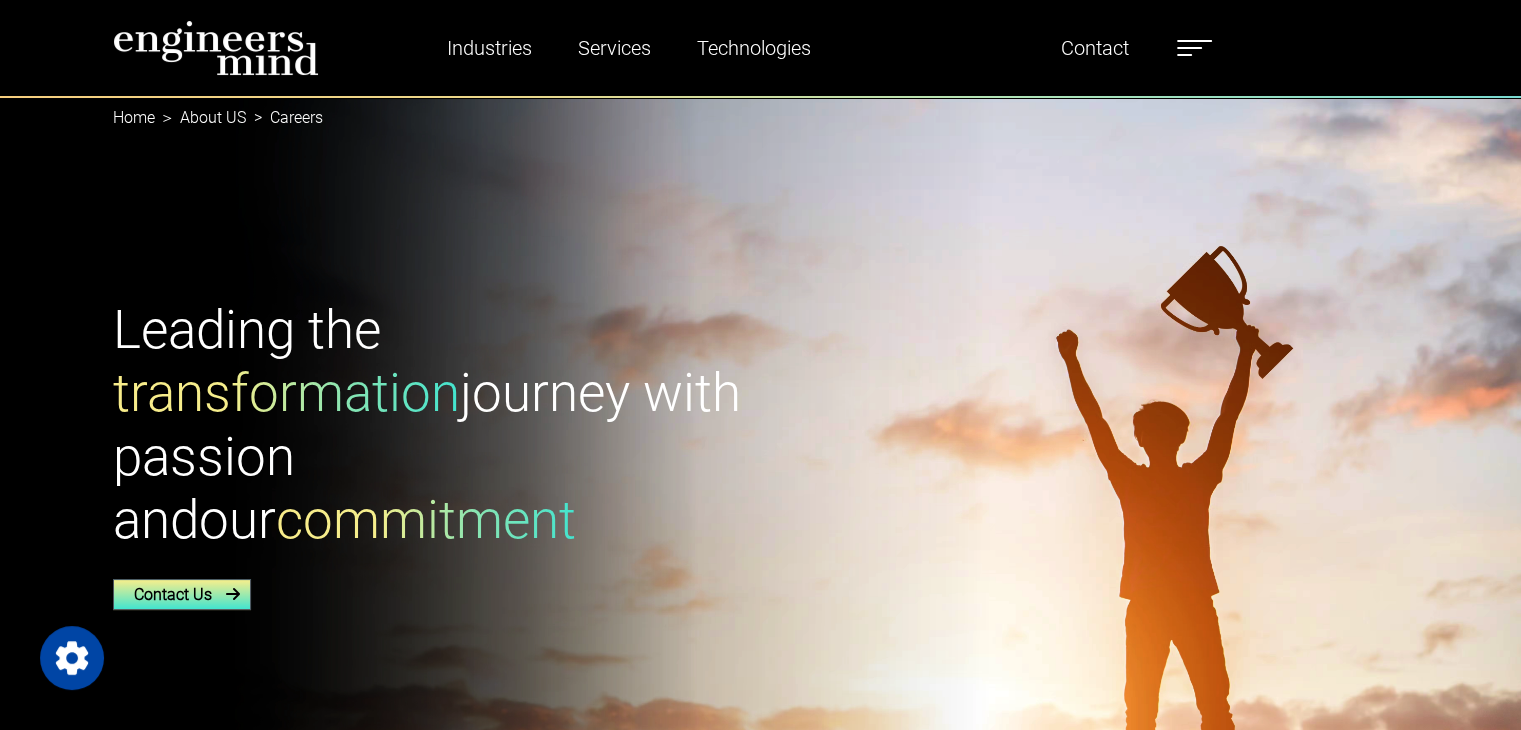 click on "Contact Us" at bounding box center [182, 594] 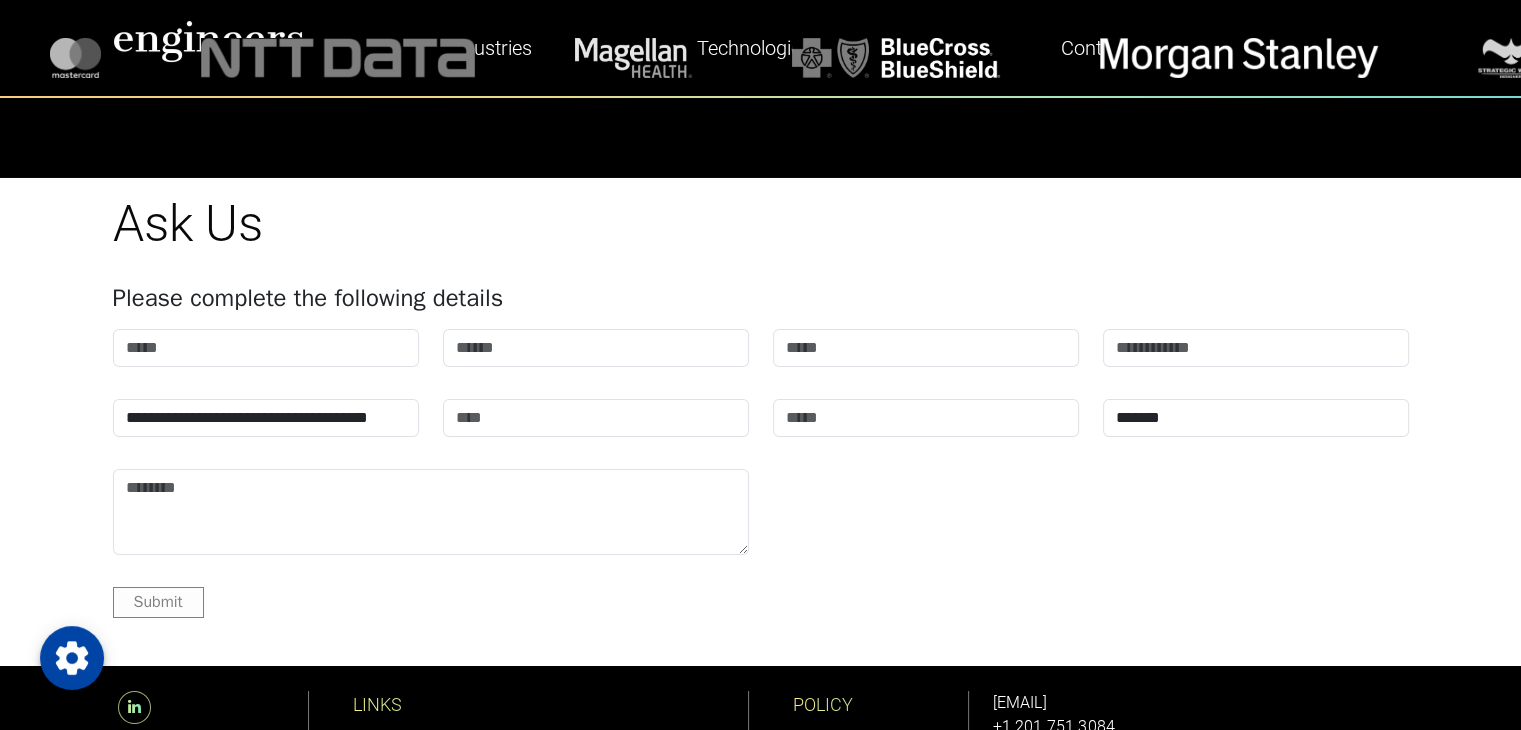scroll, scrollTop: 7047, scrollLeft: 0, axis: vertical 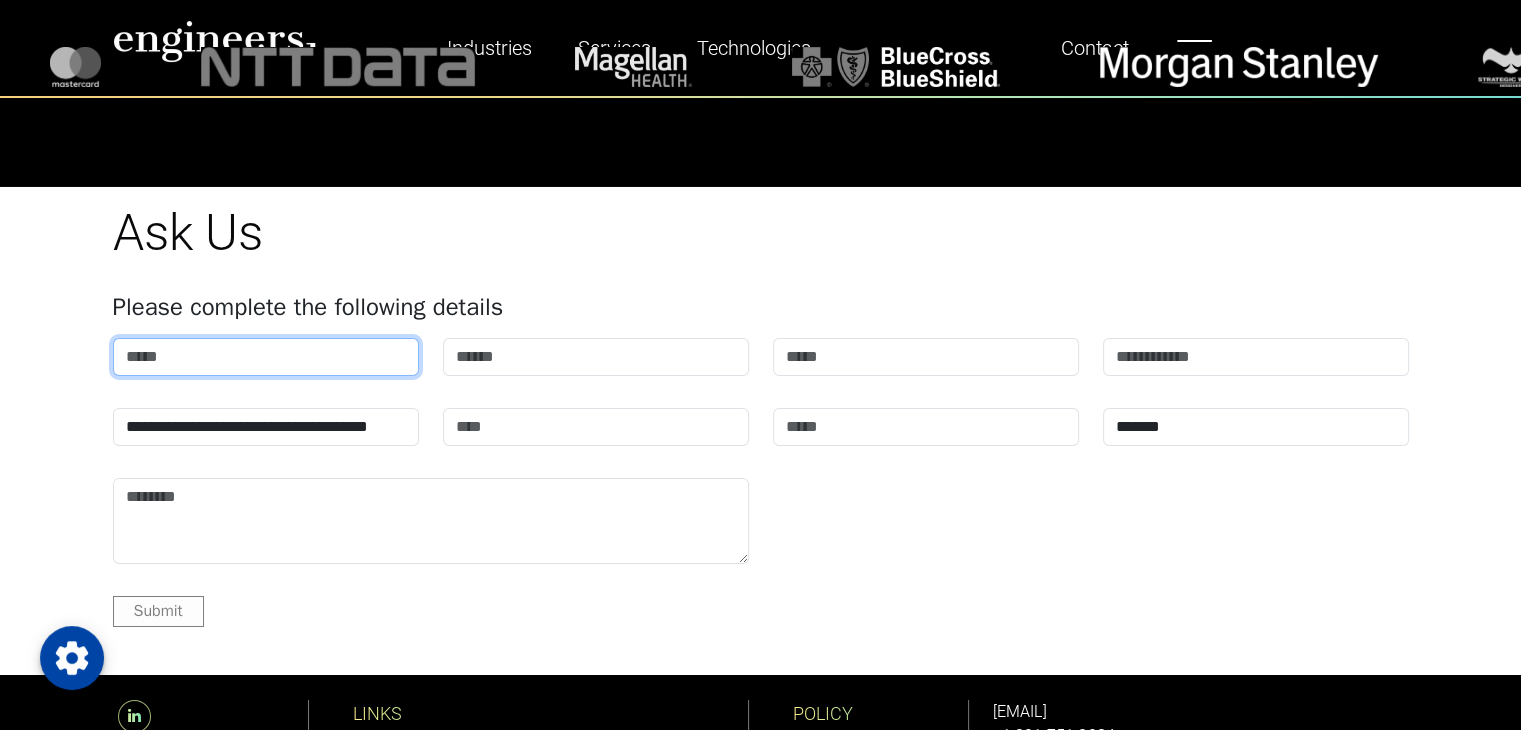 click at bounding box center [266, 357] 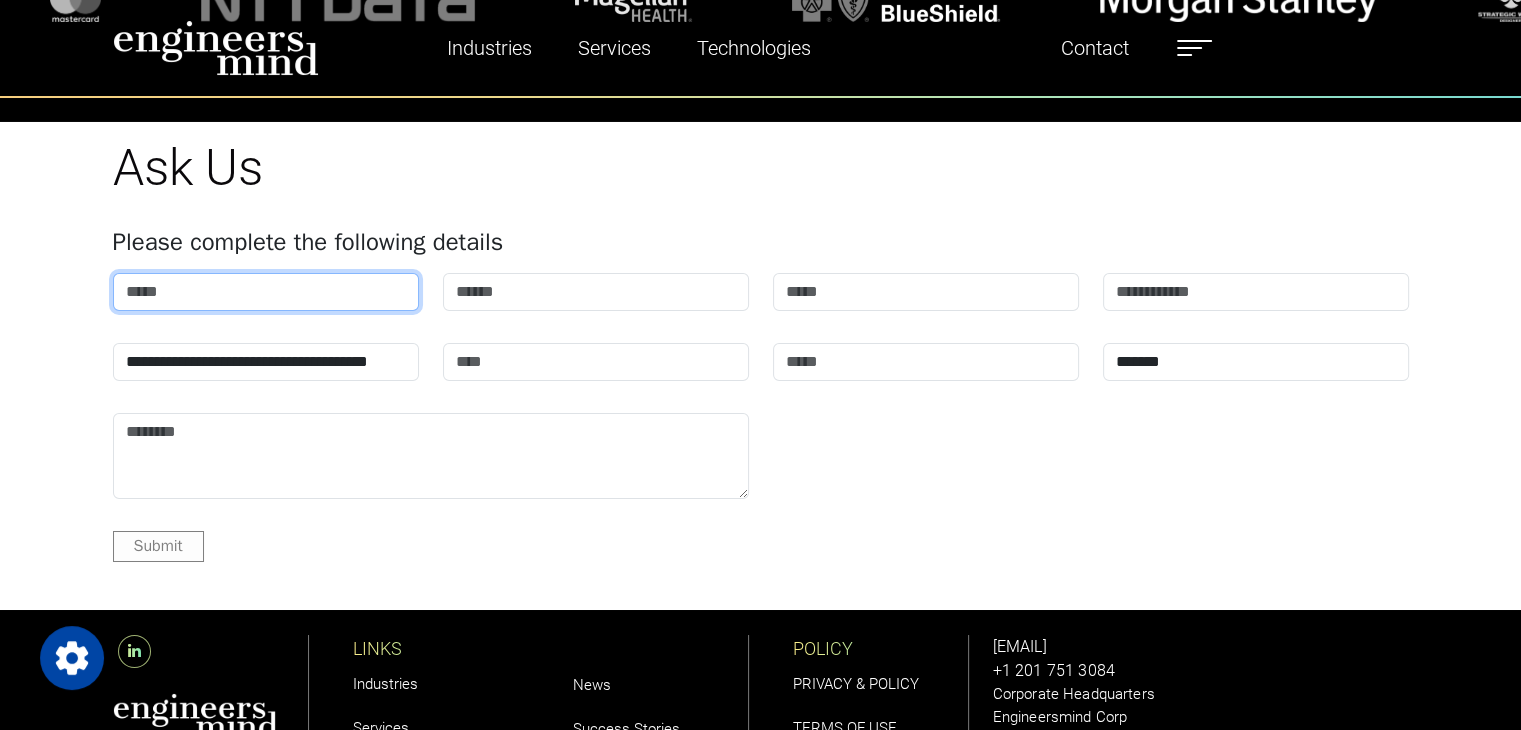 scroll, scrollTop: 7147, scrollLeft: 0, axis: vertical 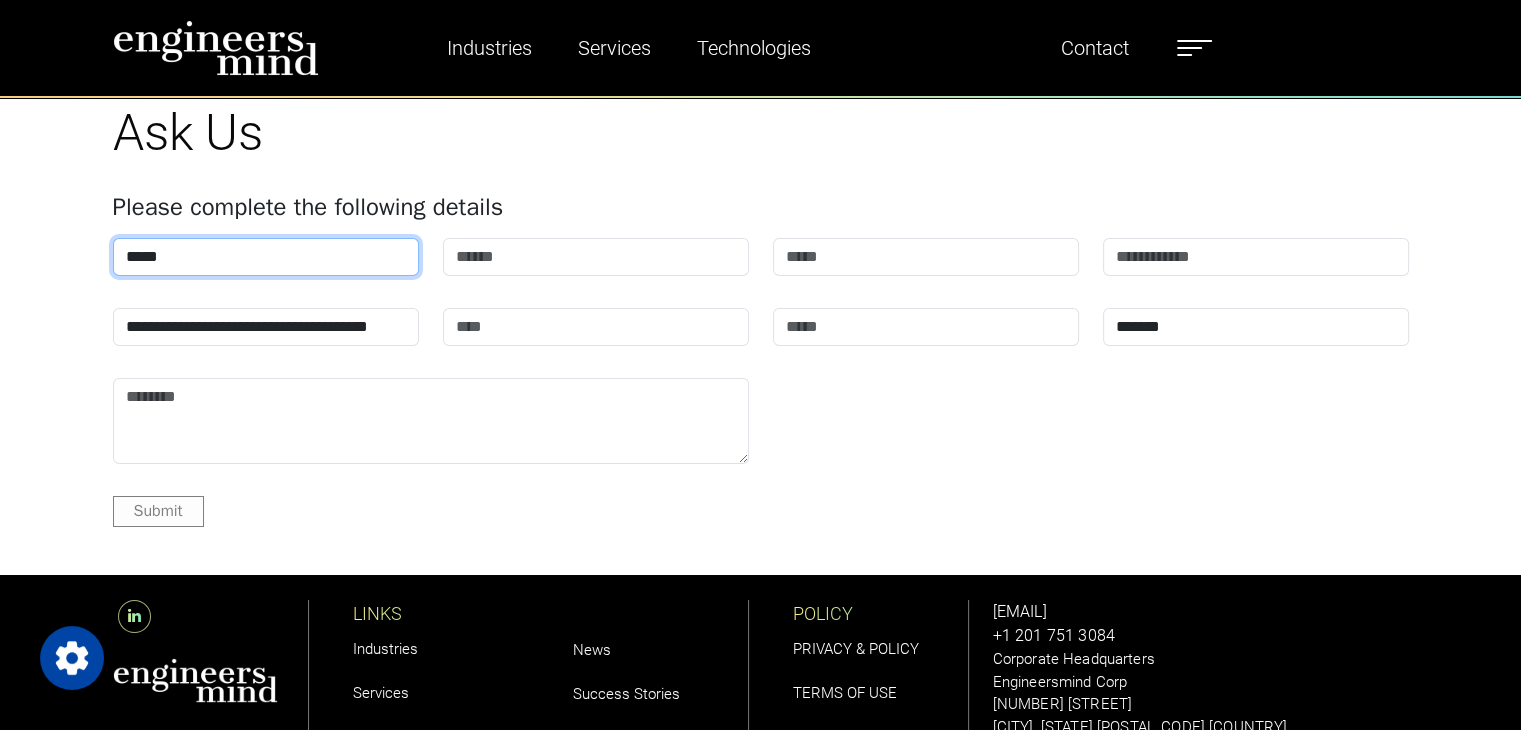 type on "*****" 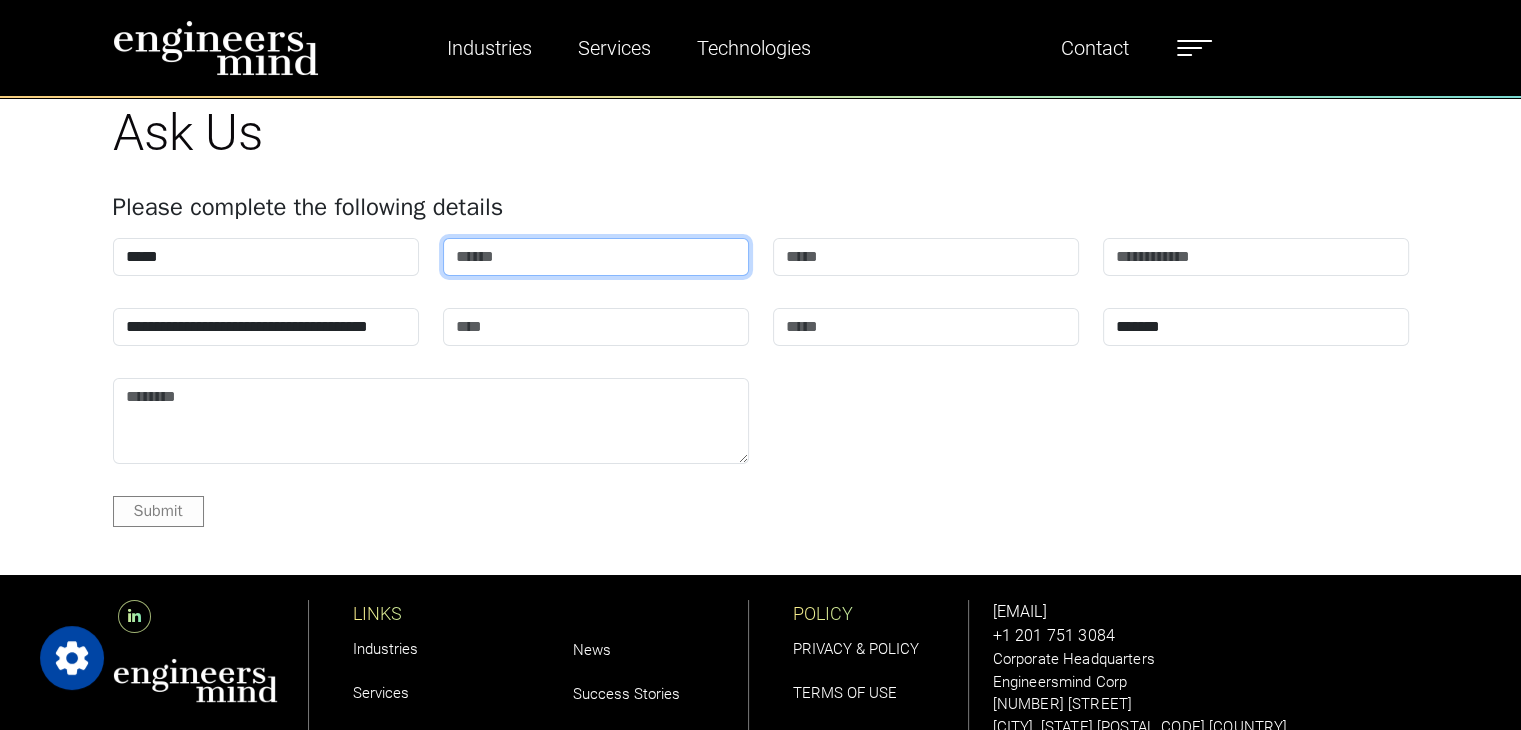 click at bounding box center [596, 257] 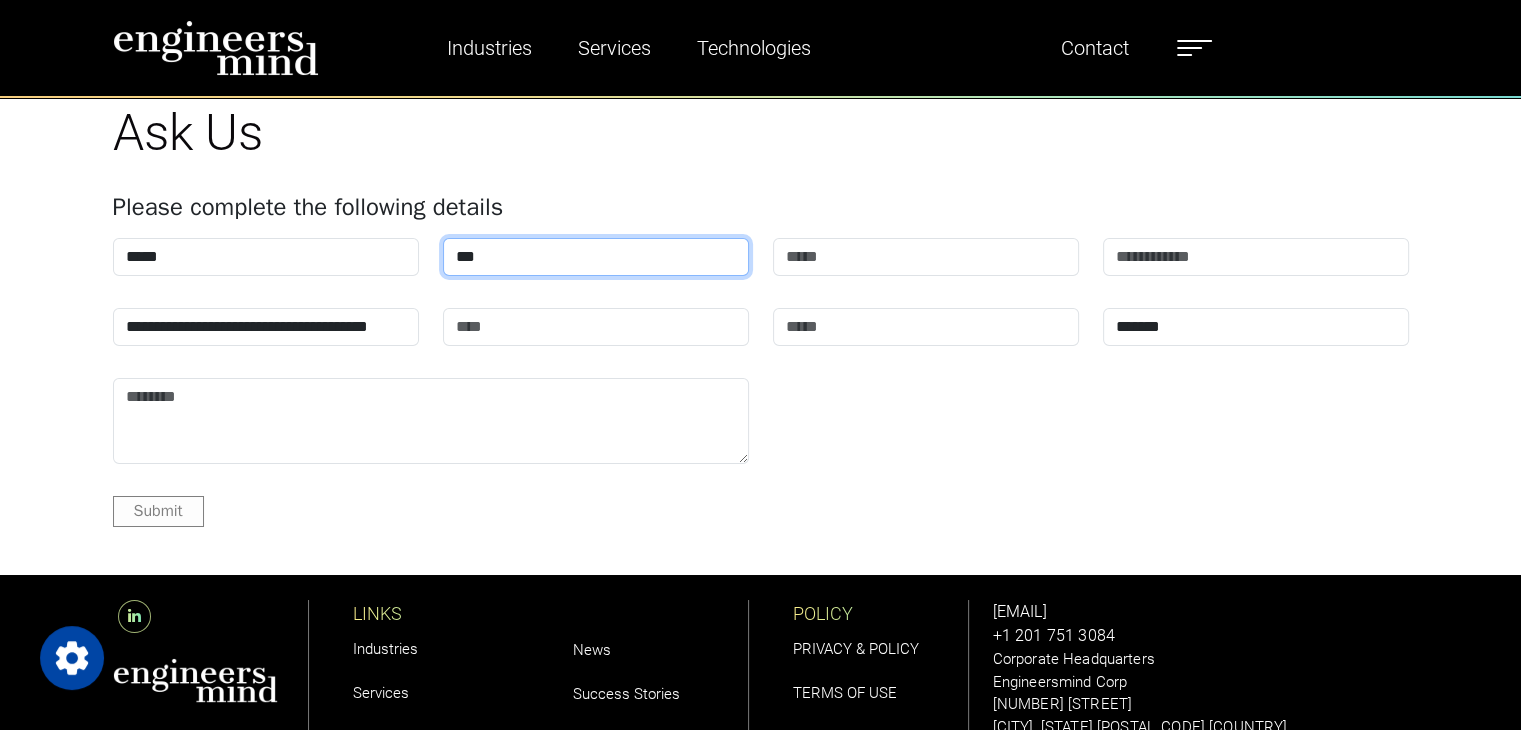click on "***" at bounding box center [596, 257] 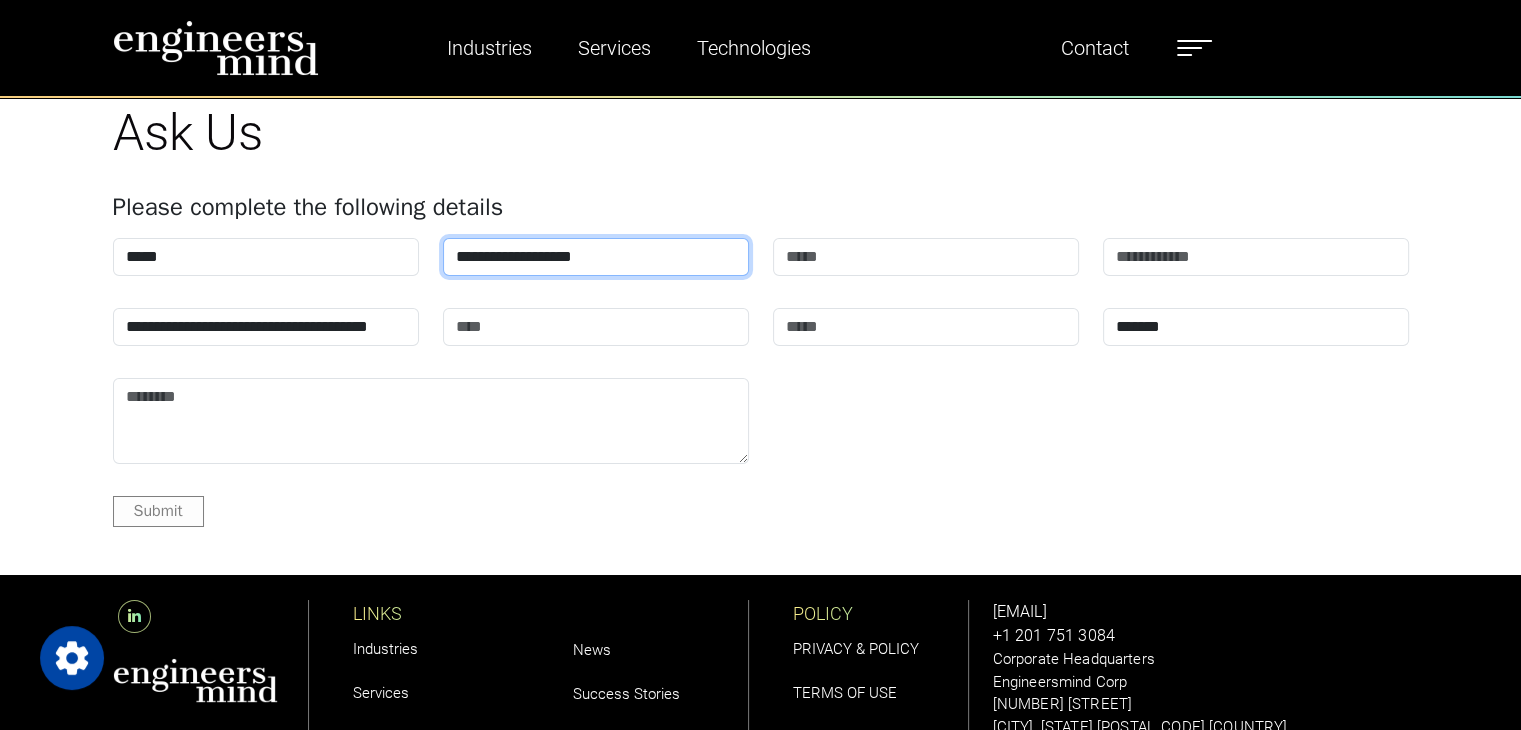 type on "**********" 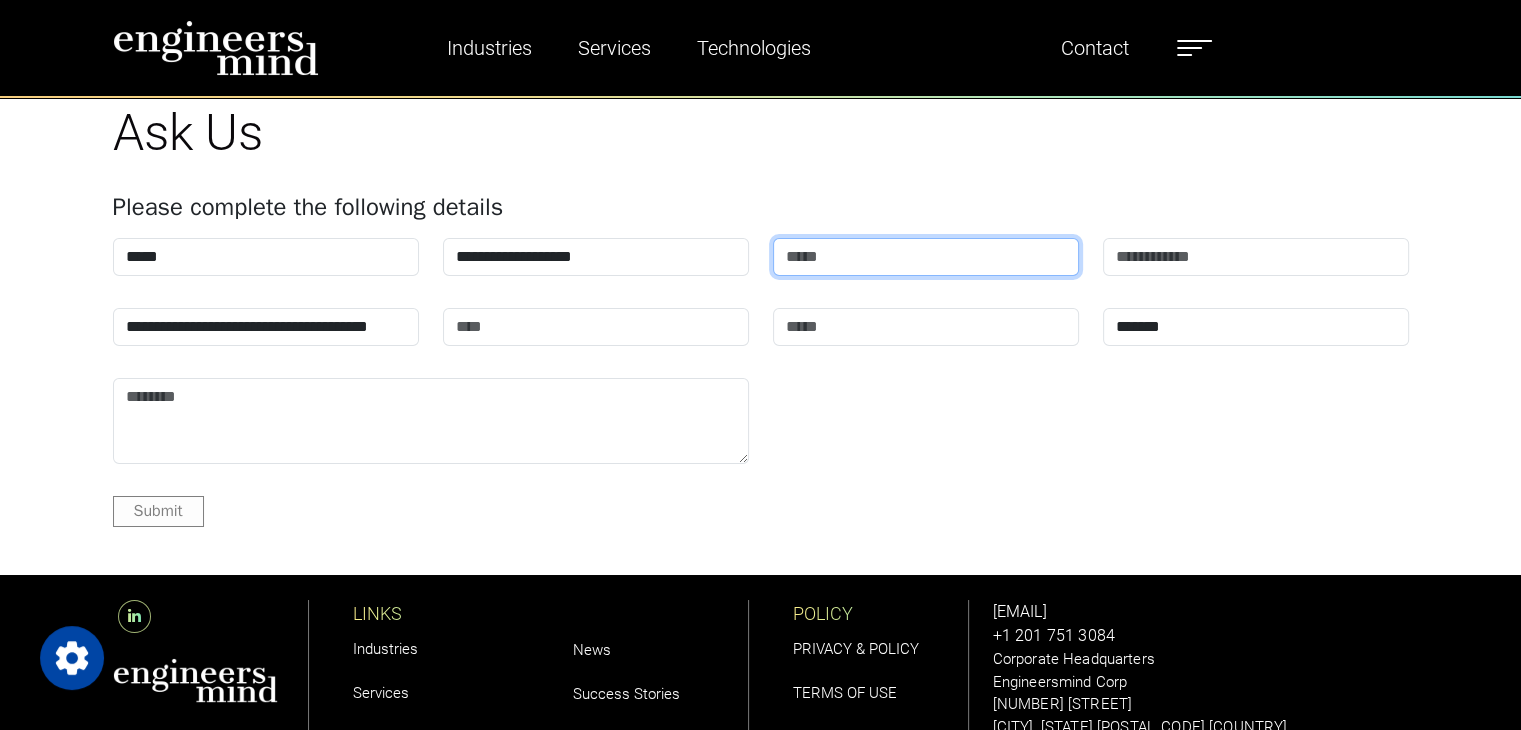 click at bounding box center (926, 257) 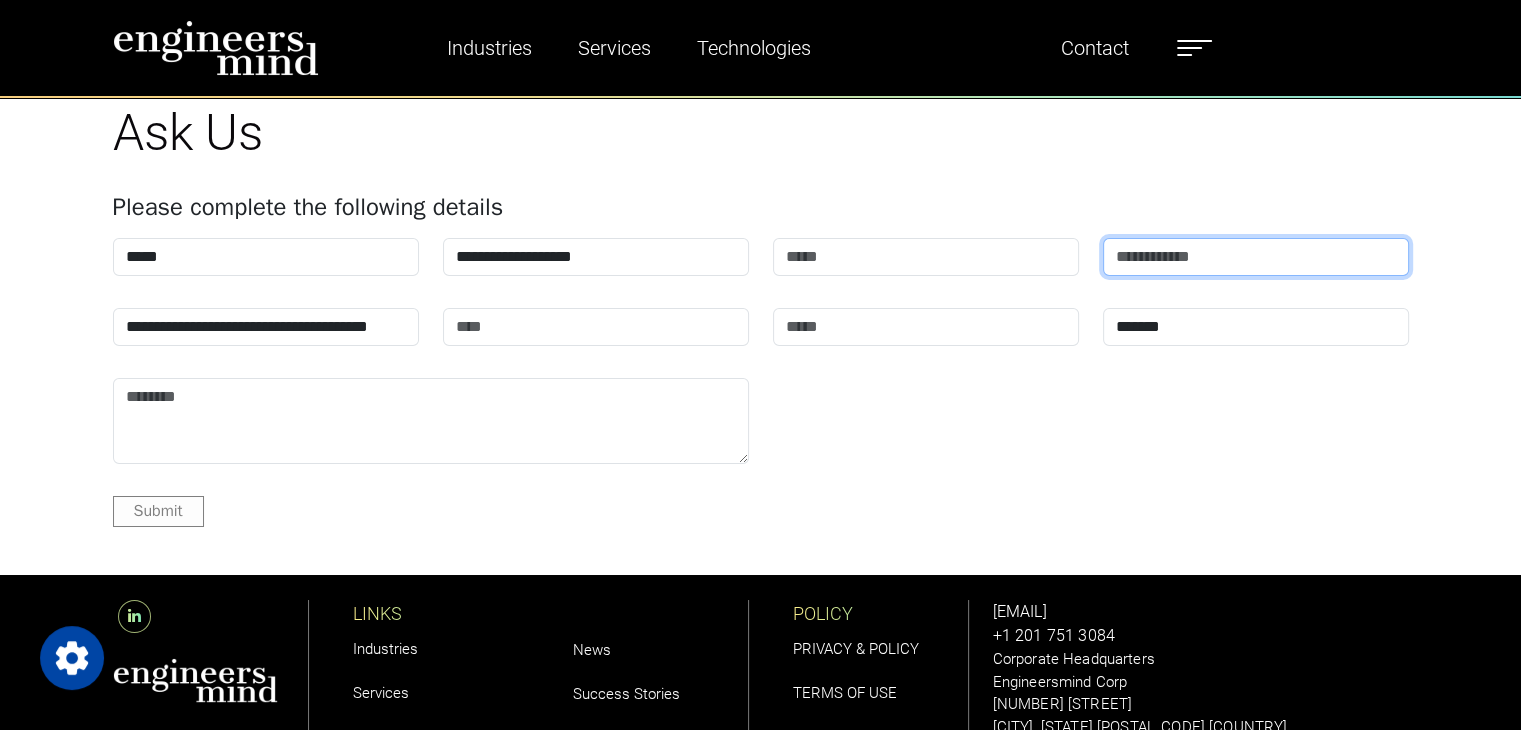 click at bounding box center (1256, 257) 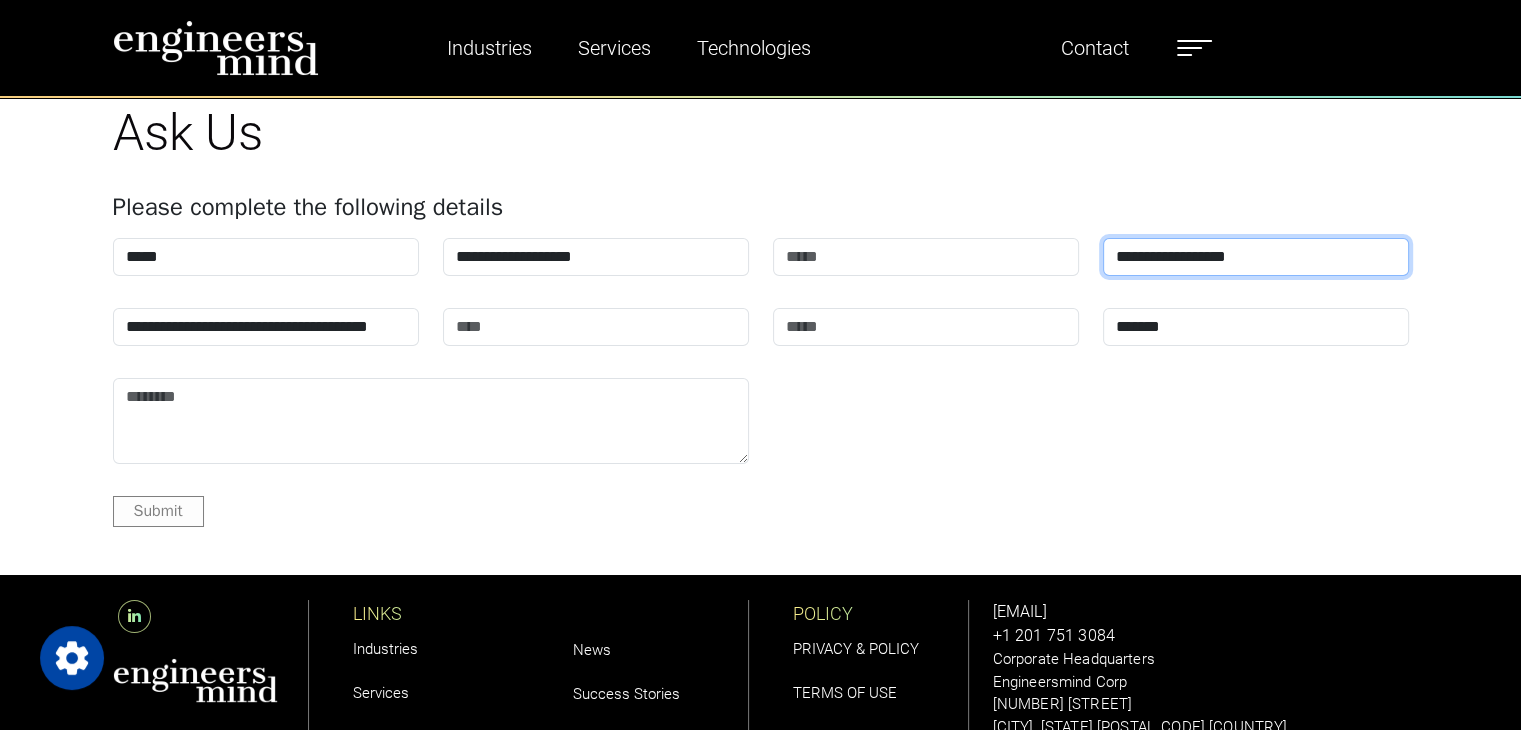 type on "**********" 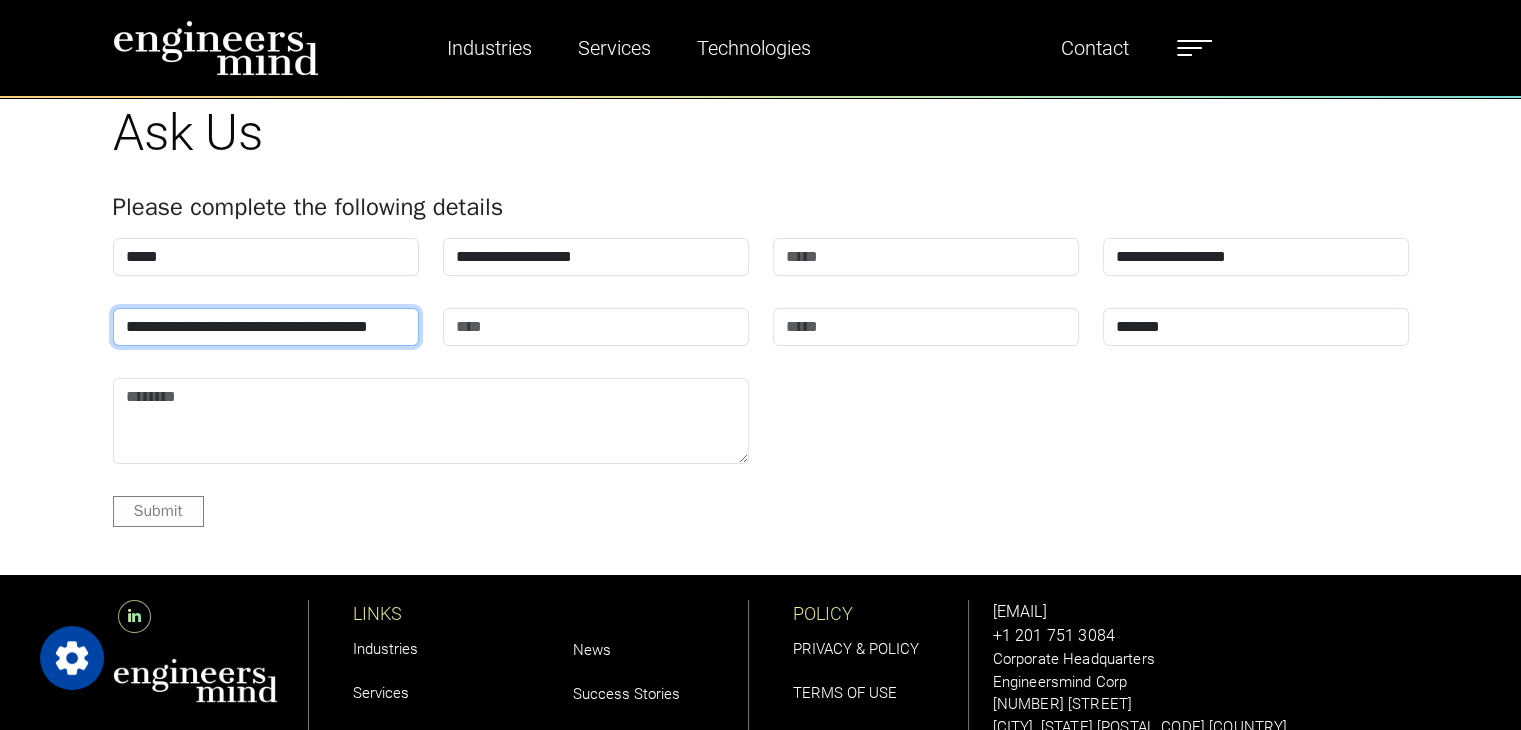 click on "**********" at bounding box center (266, 327) 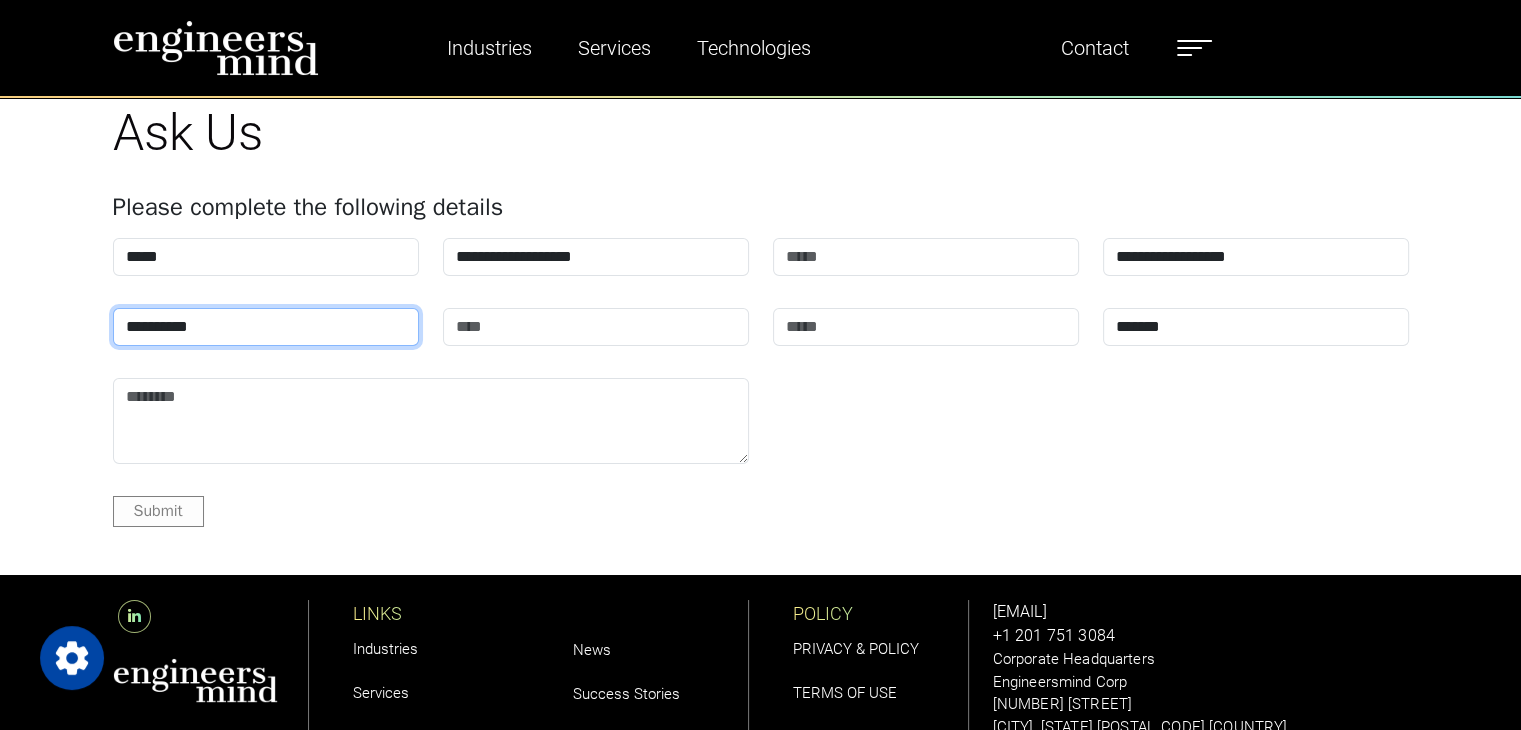 click on "**********" at bounding box center (266, 327) 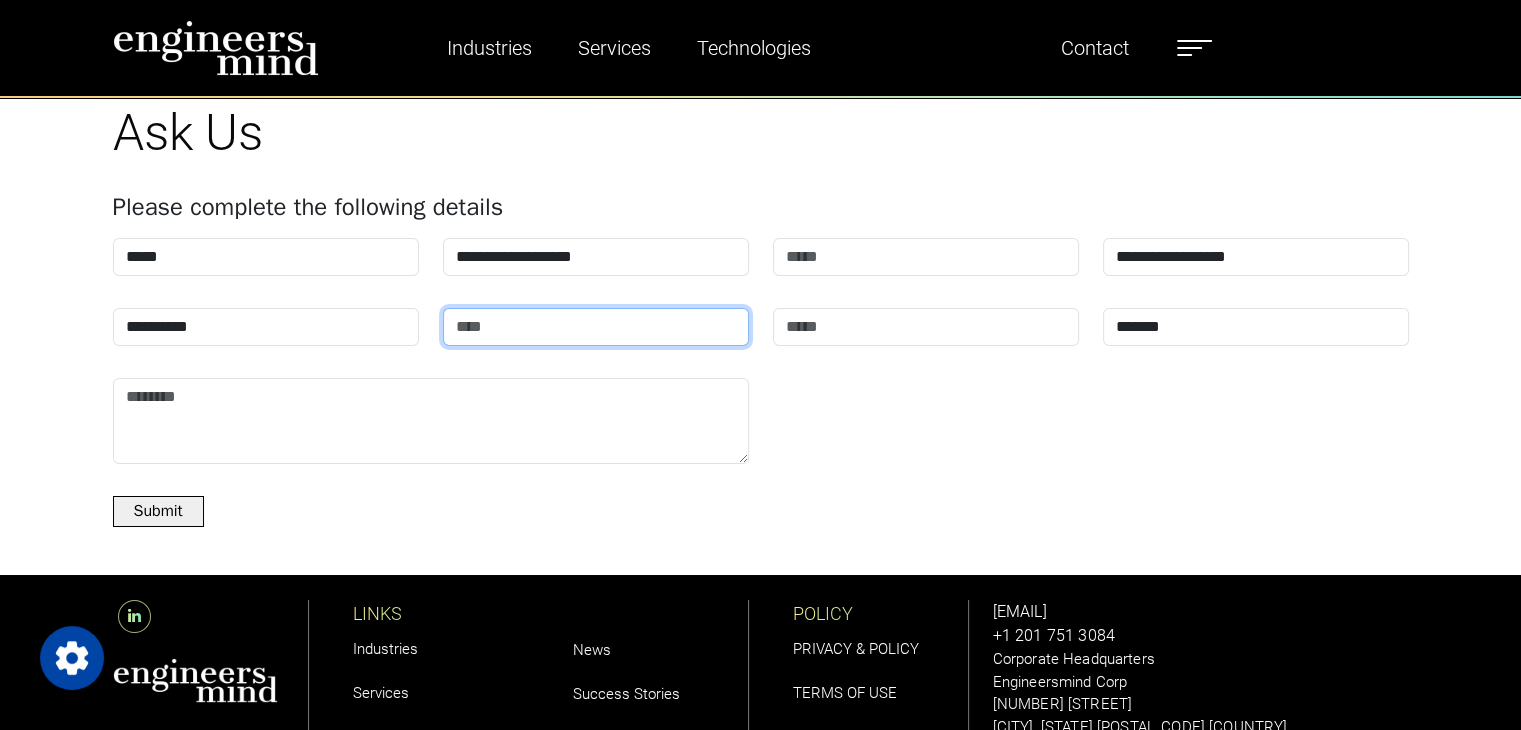 click at bounding box center (596, 327) 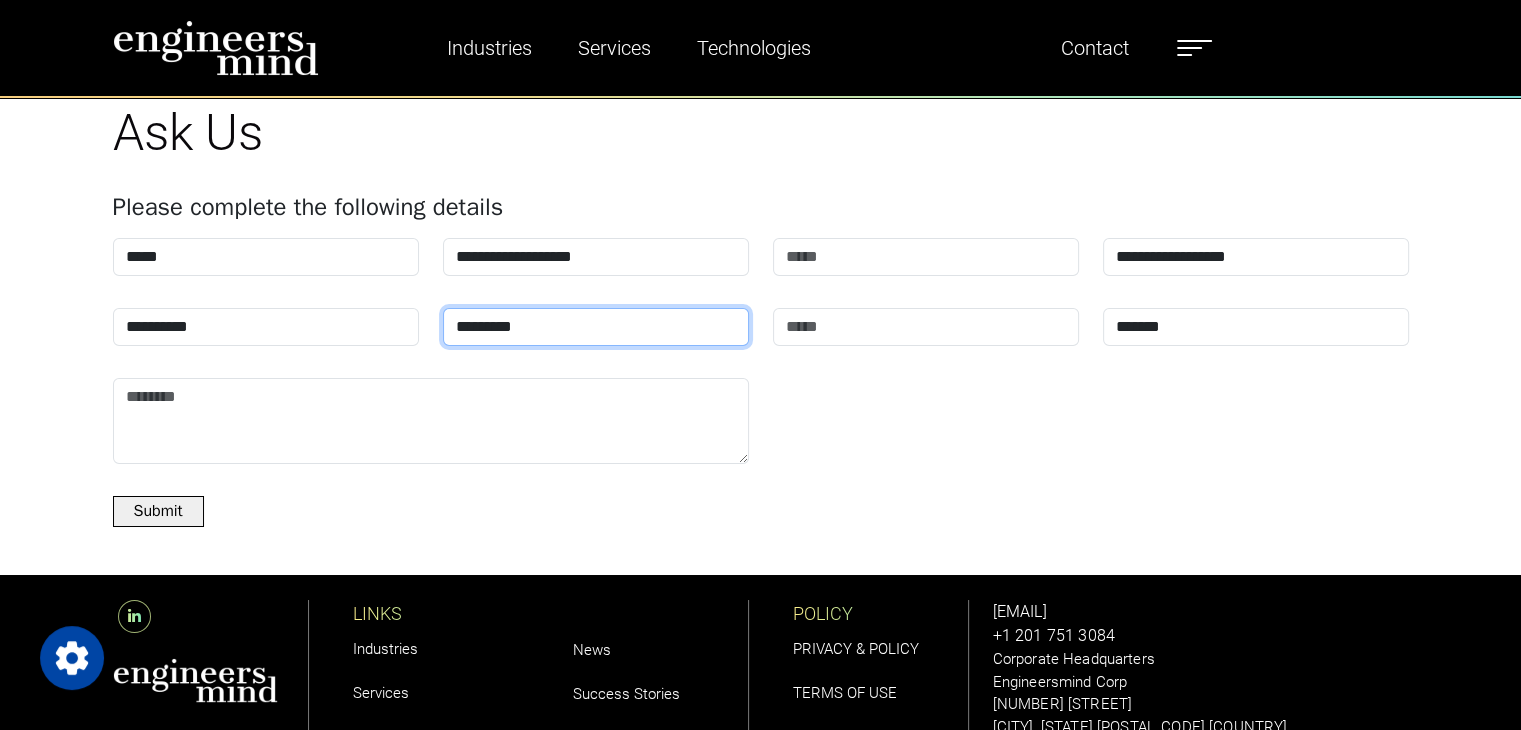 type on "*********" 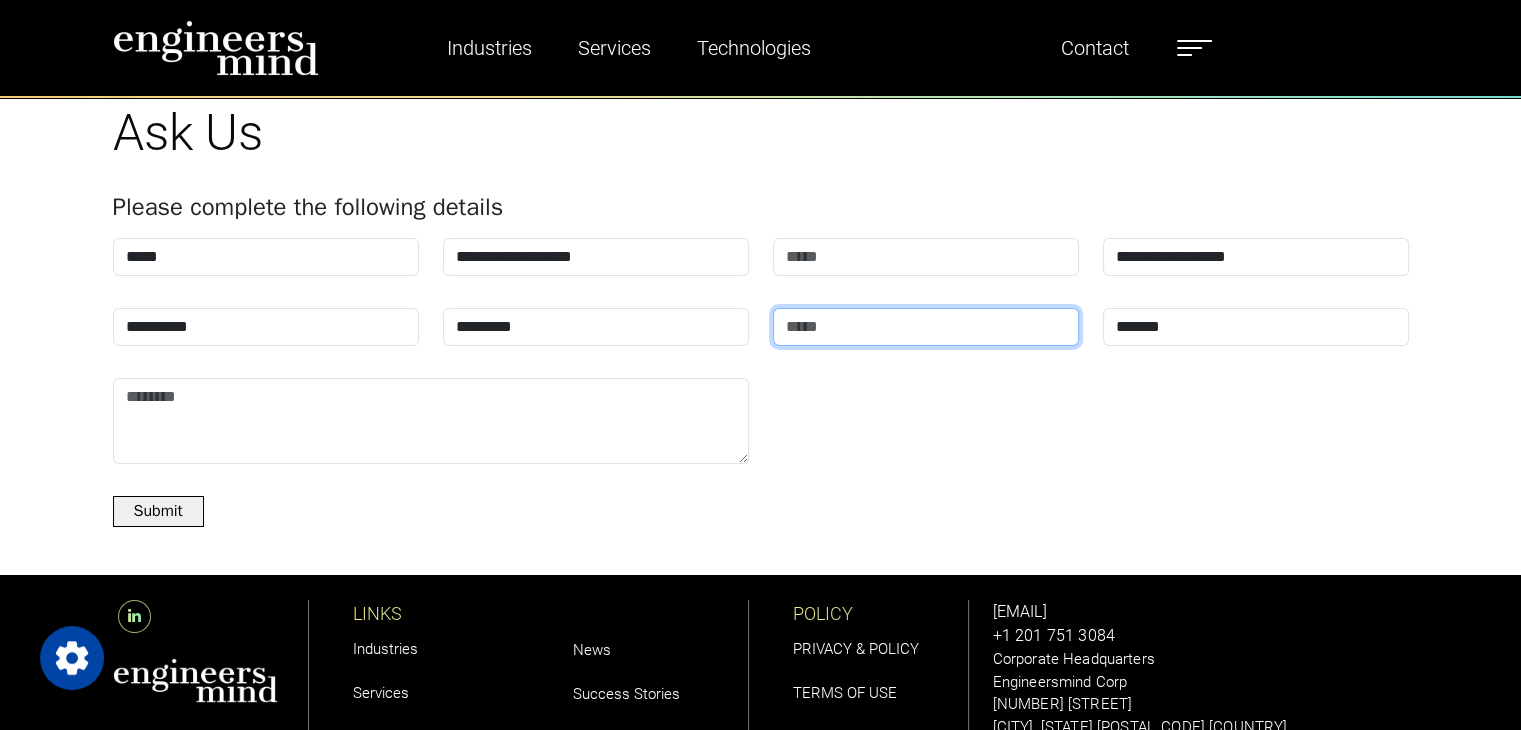 click at bounding box center [926, 327] 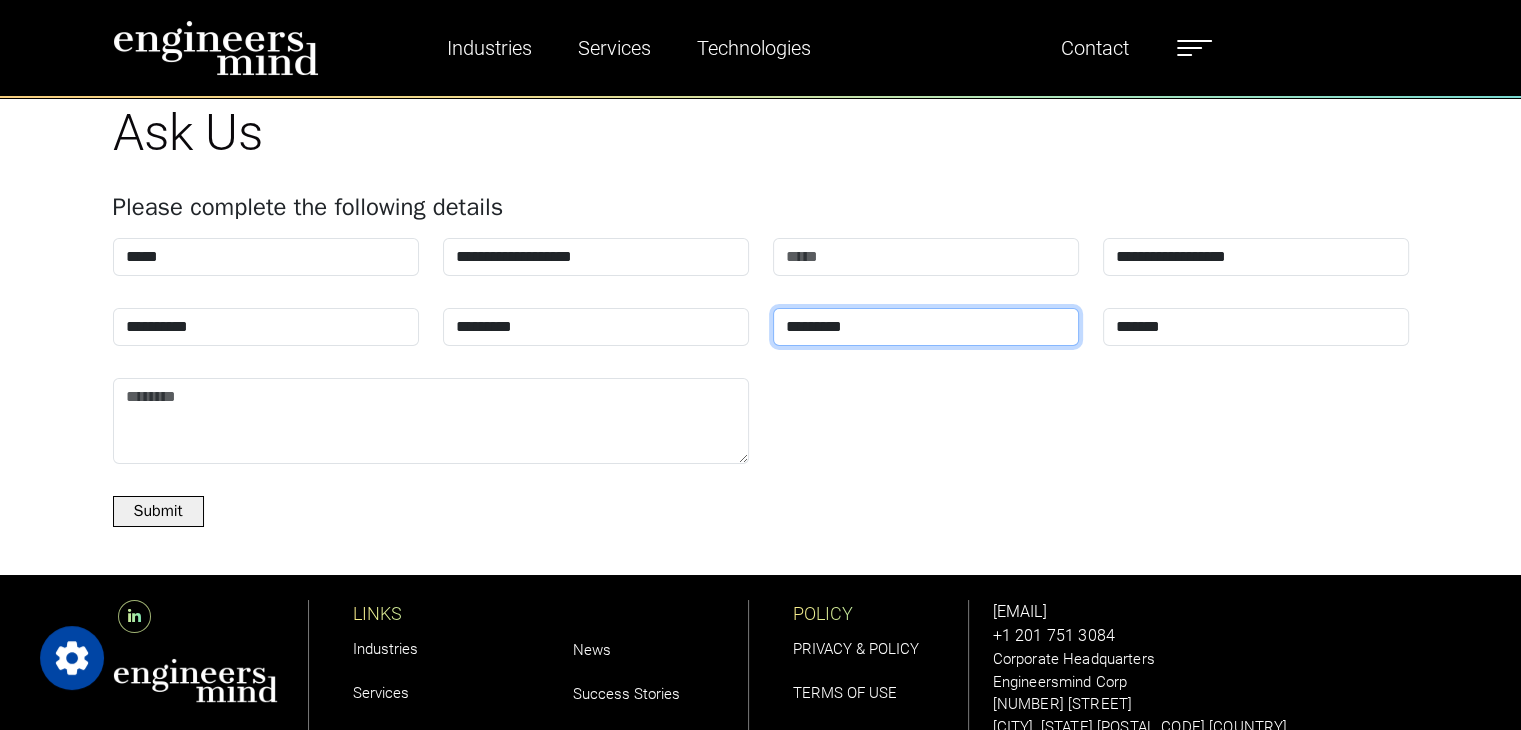 type on "*********" 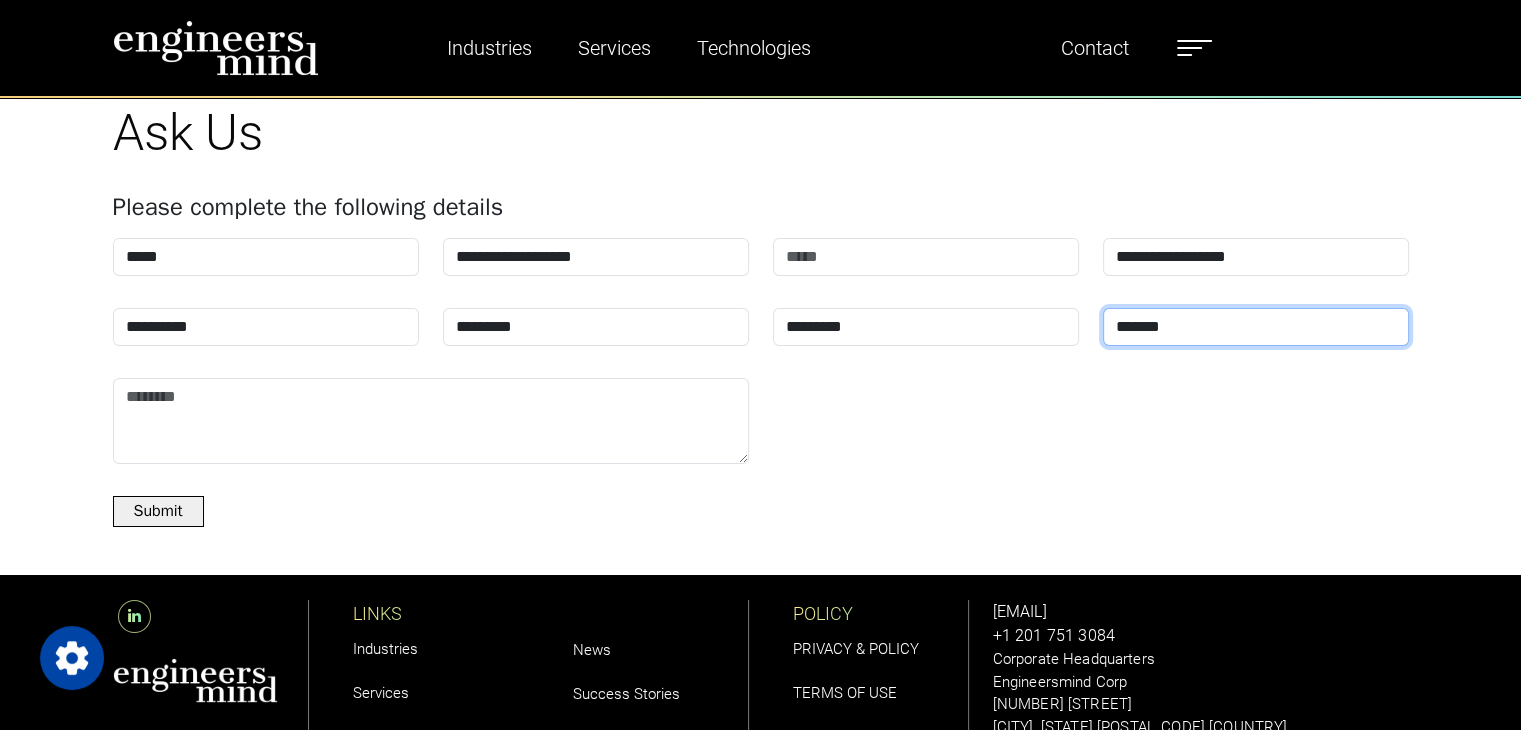 click on "**********" at bounding box center (1256, 327) 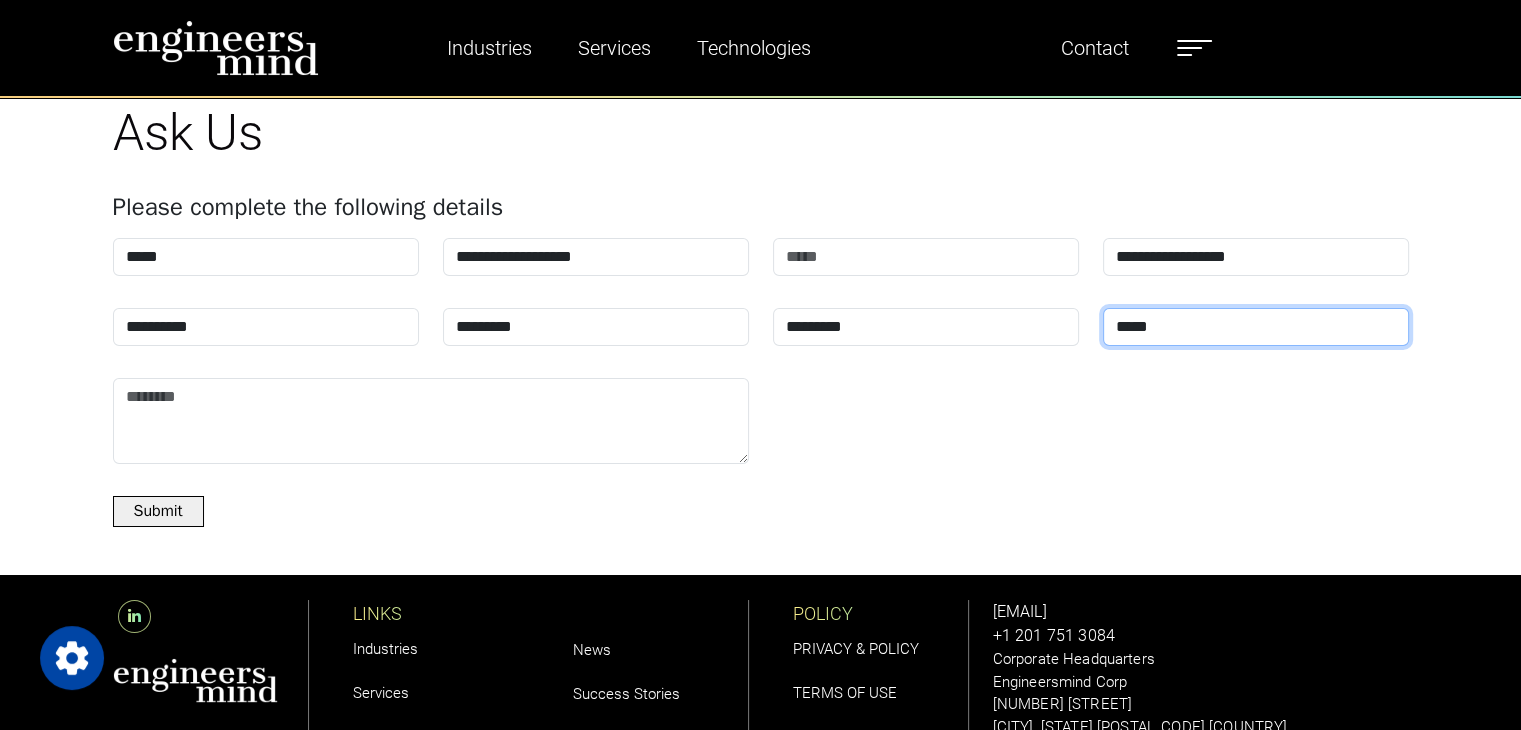 click on "**********" at bounding box center (1256, 327) 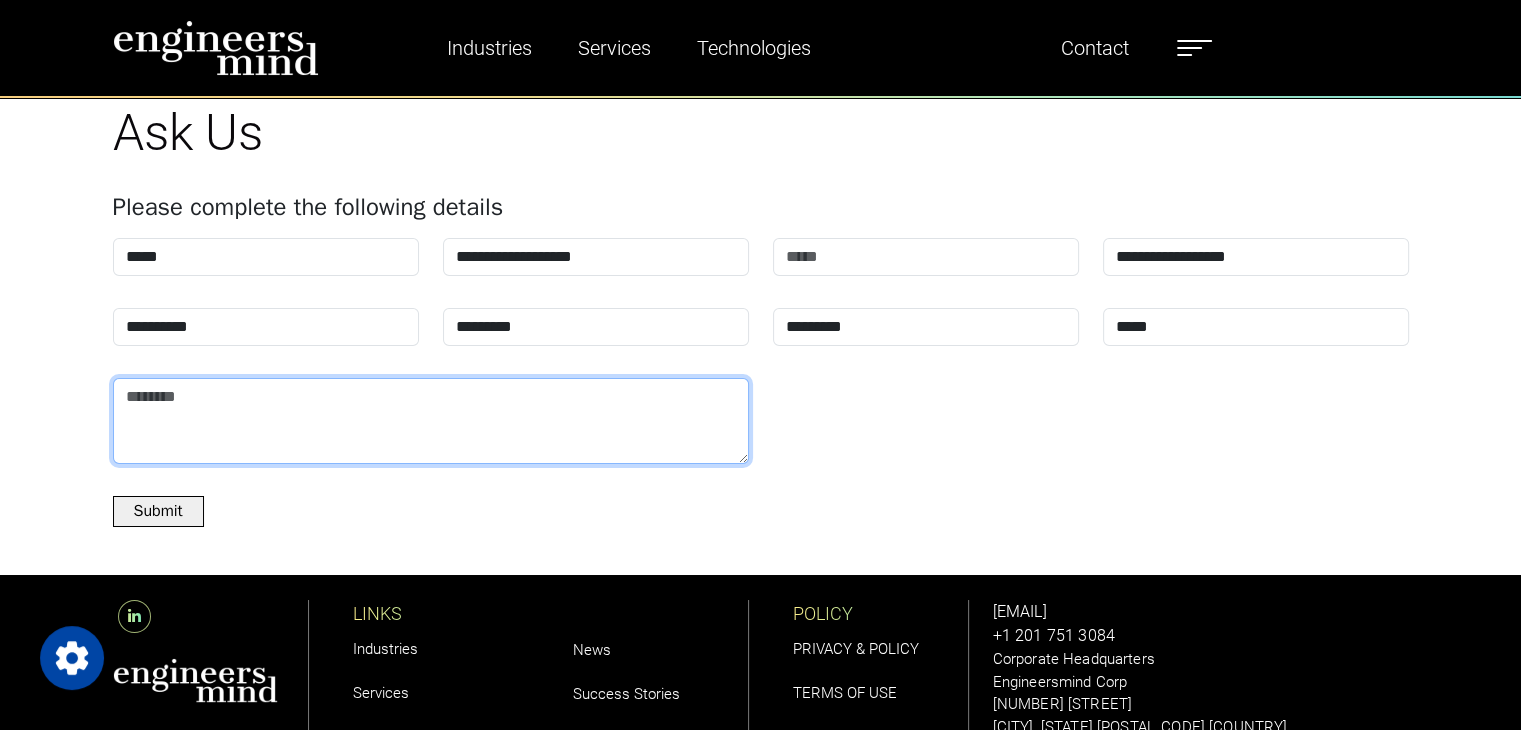 click at bounding box center [431, 421] 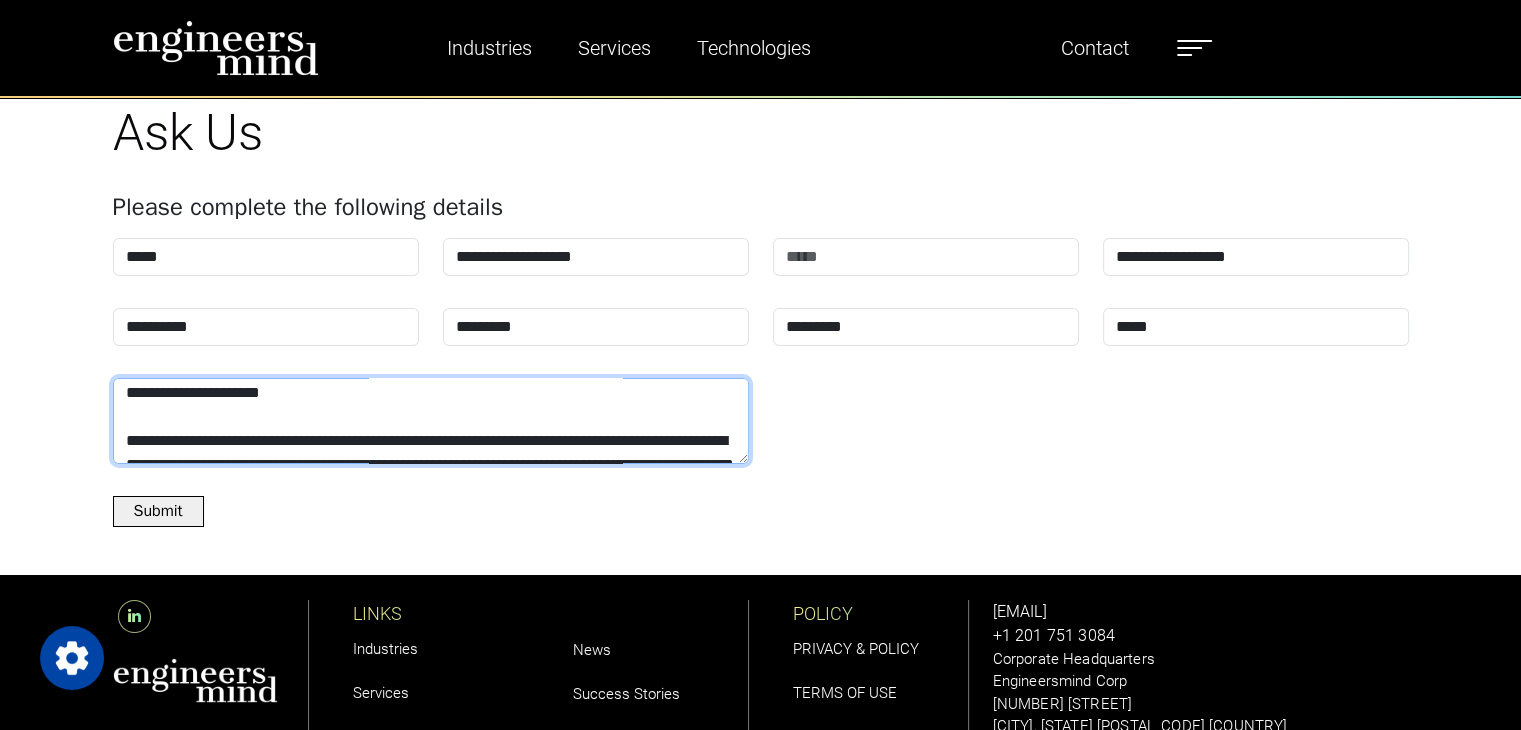 scroll, scrollTop: 0, scrollLeft: 0, axis: both 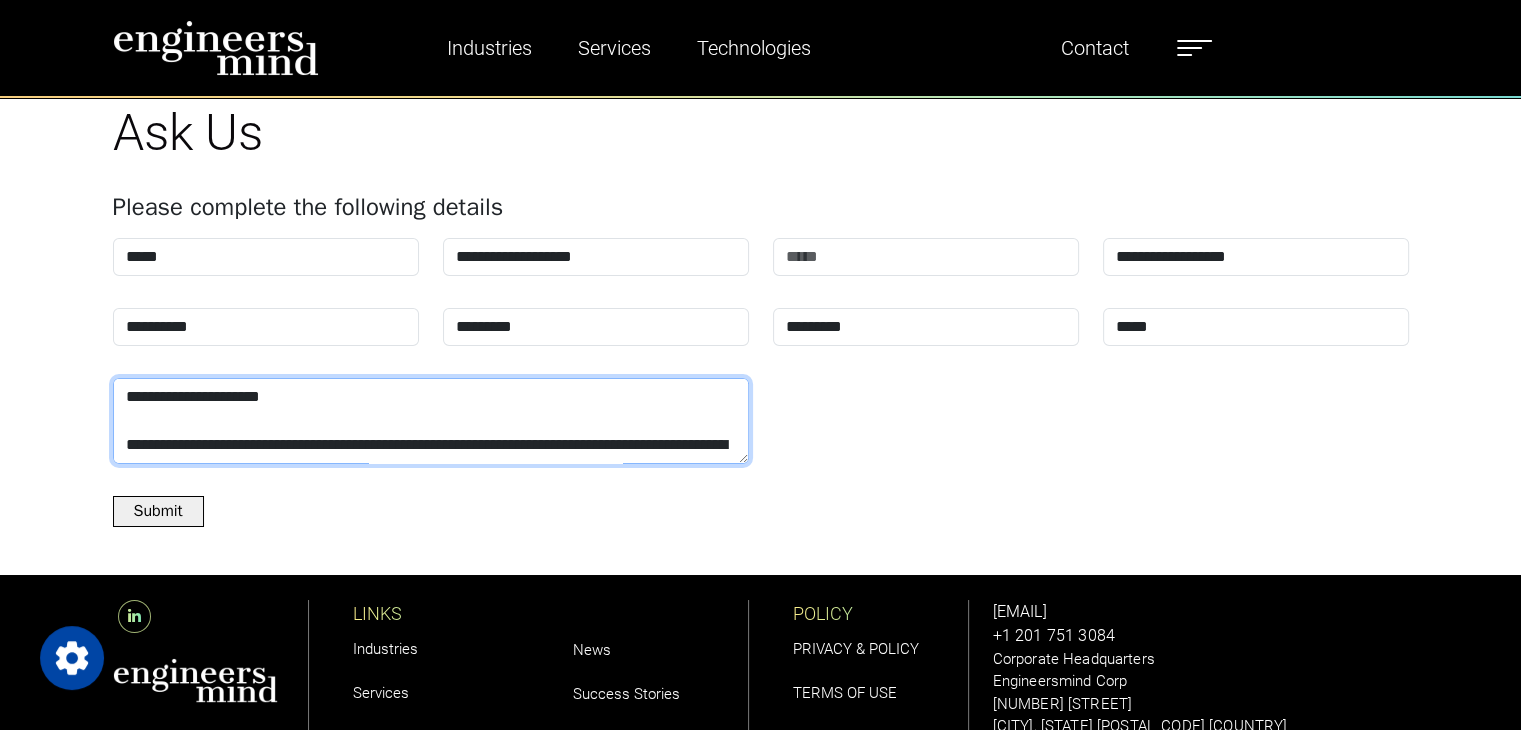 drag, startPoint x: 275, startPoint y: 393, endPoint x: 144, endPoint y: 399, distance: 131.13733 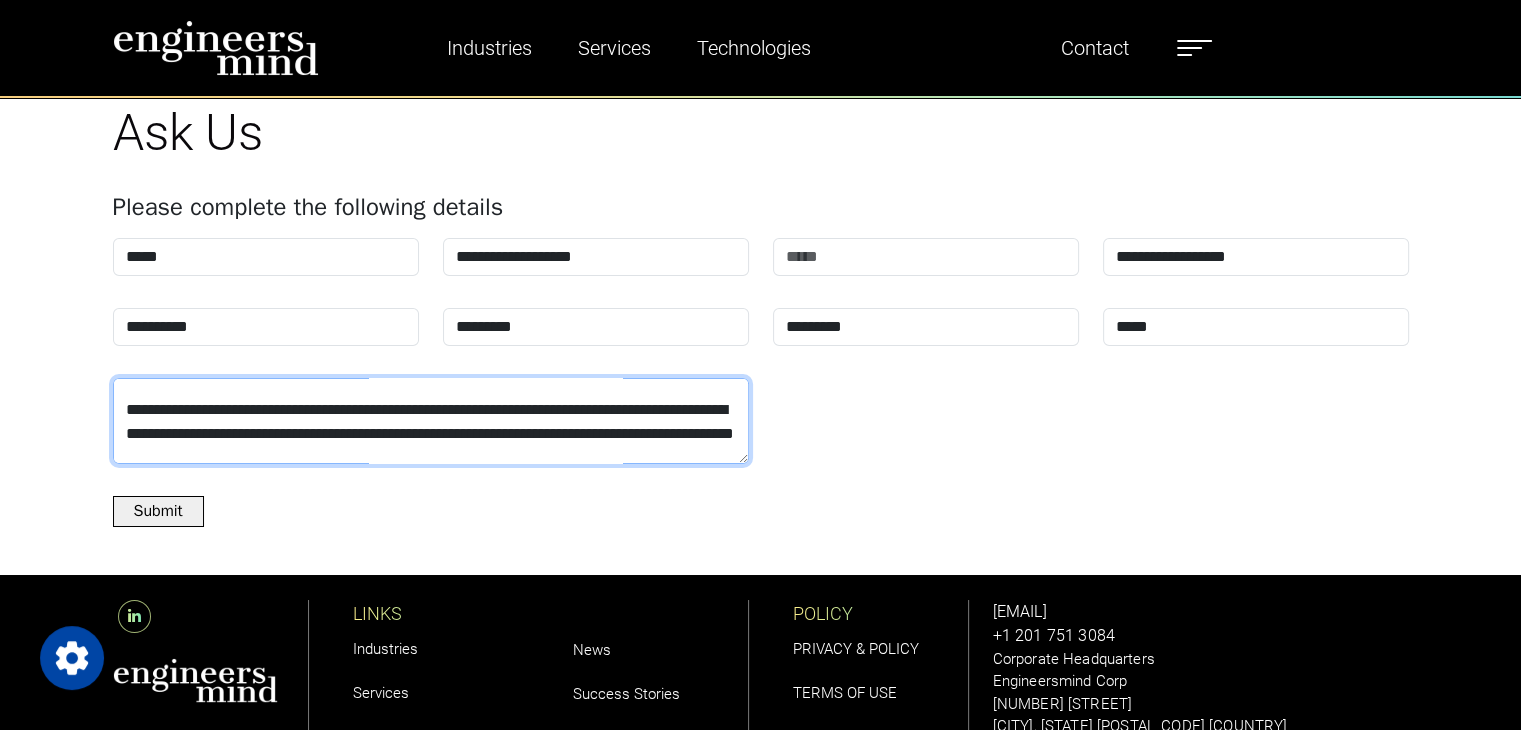 scroll, scrollTop: 0, scrollLeft: 0, axis: both 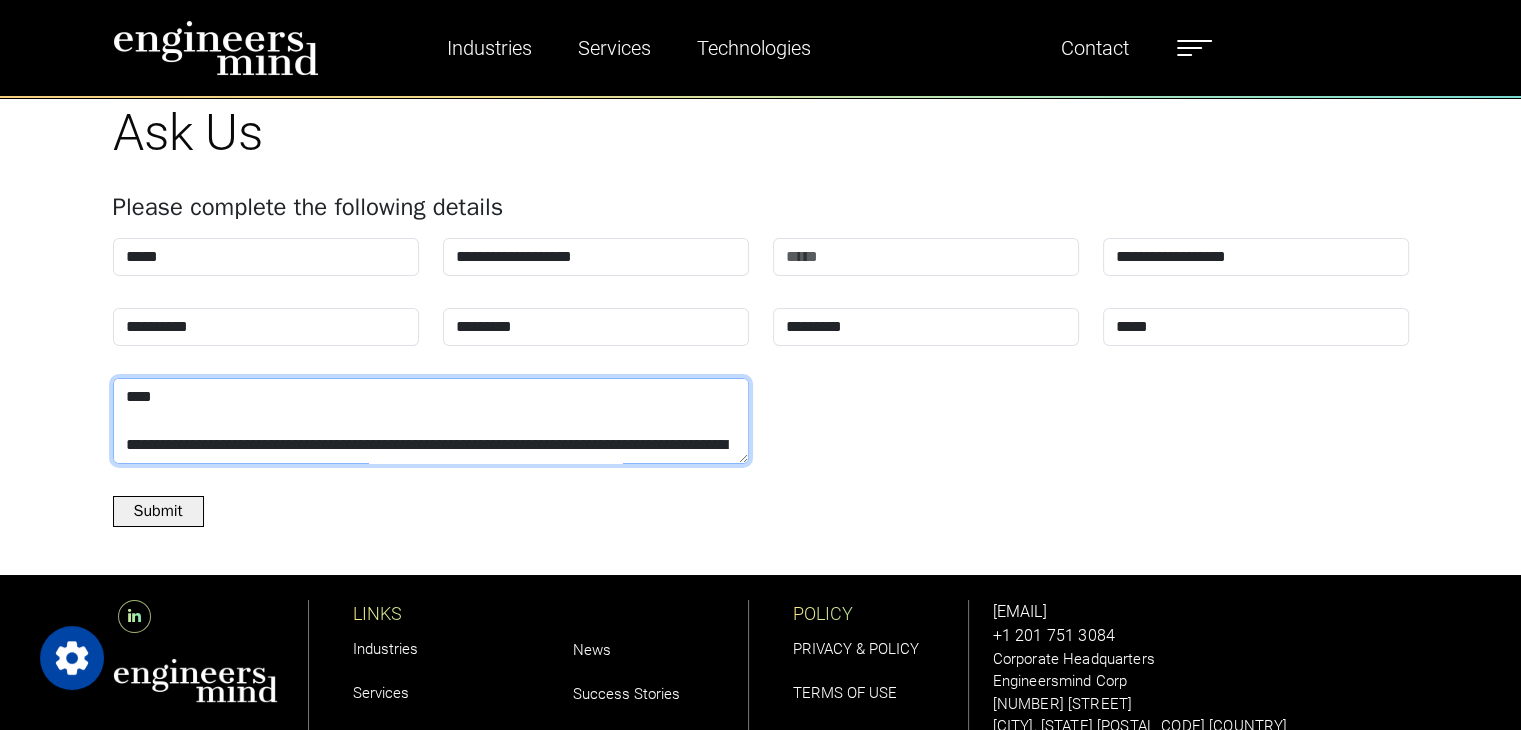 click on "**********" at bounding box center [431, 421] 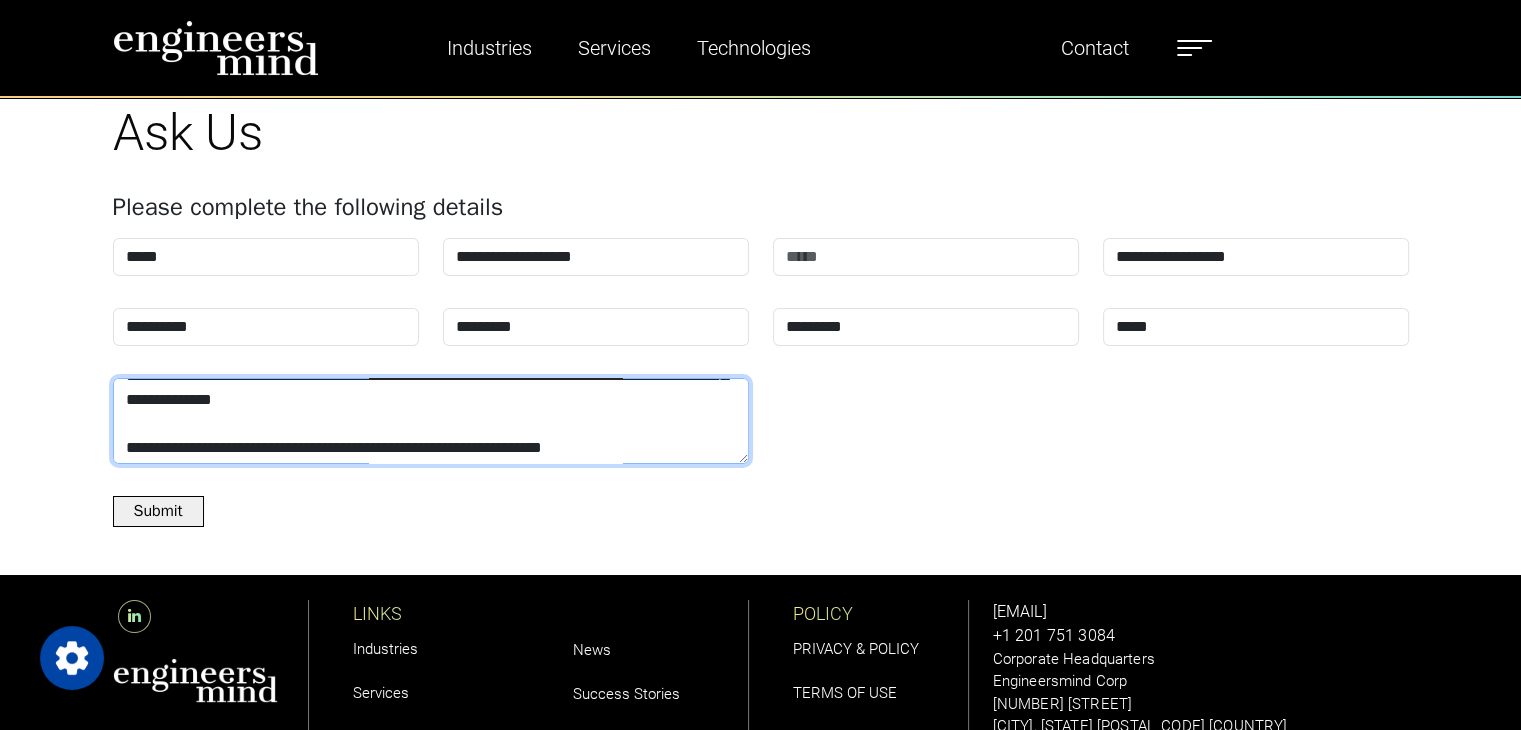 scroll, scrollTop: 200, scrollLeft: 0, axis: vertical 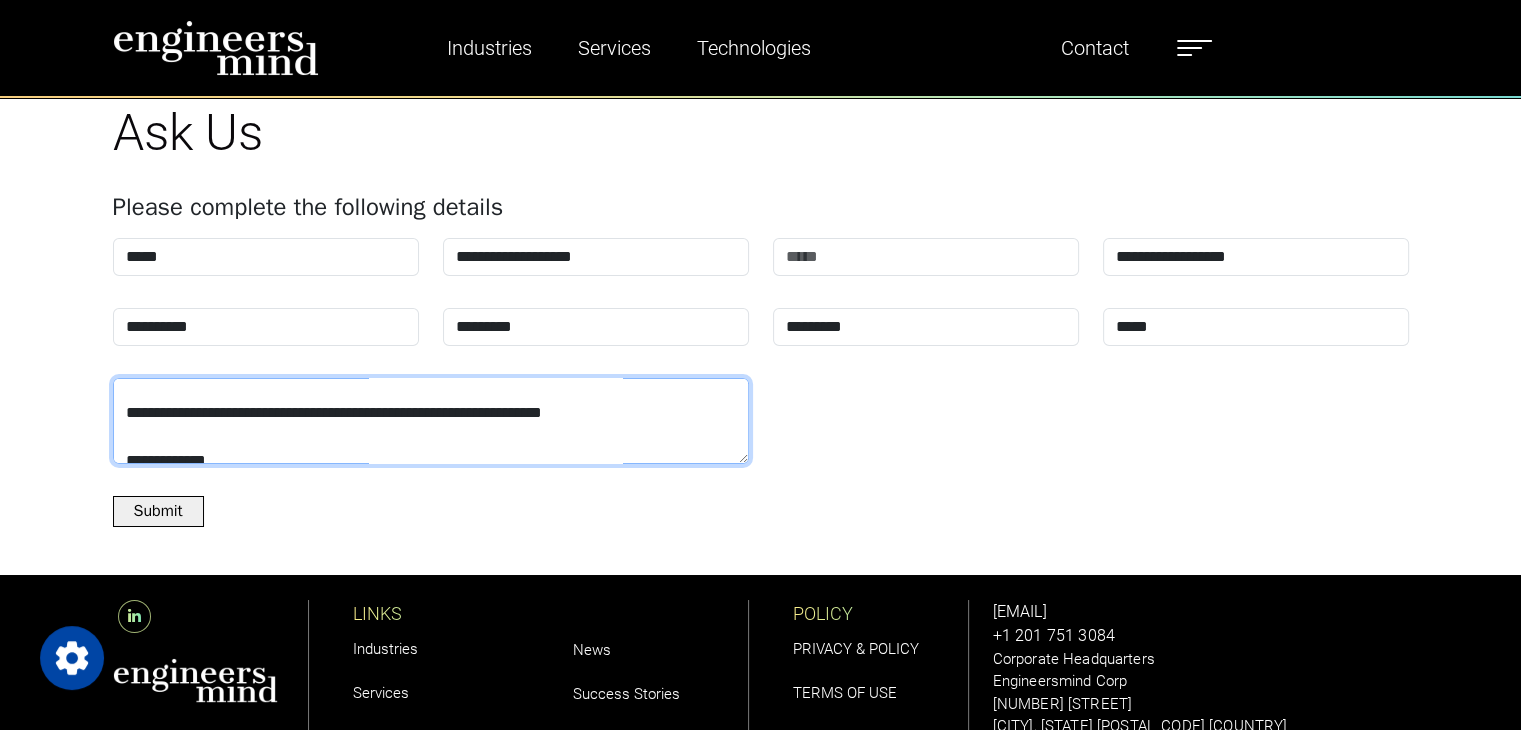 click on "**********" at bounding box center (431, 421) 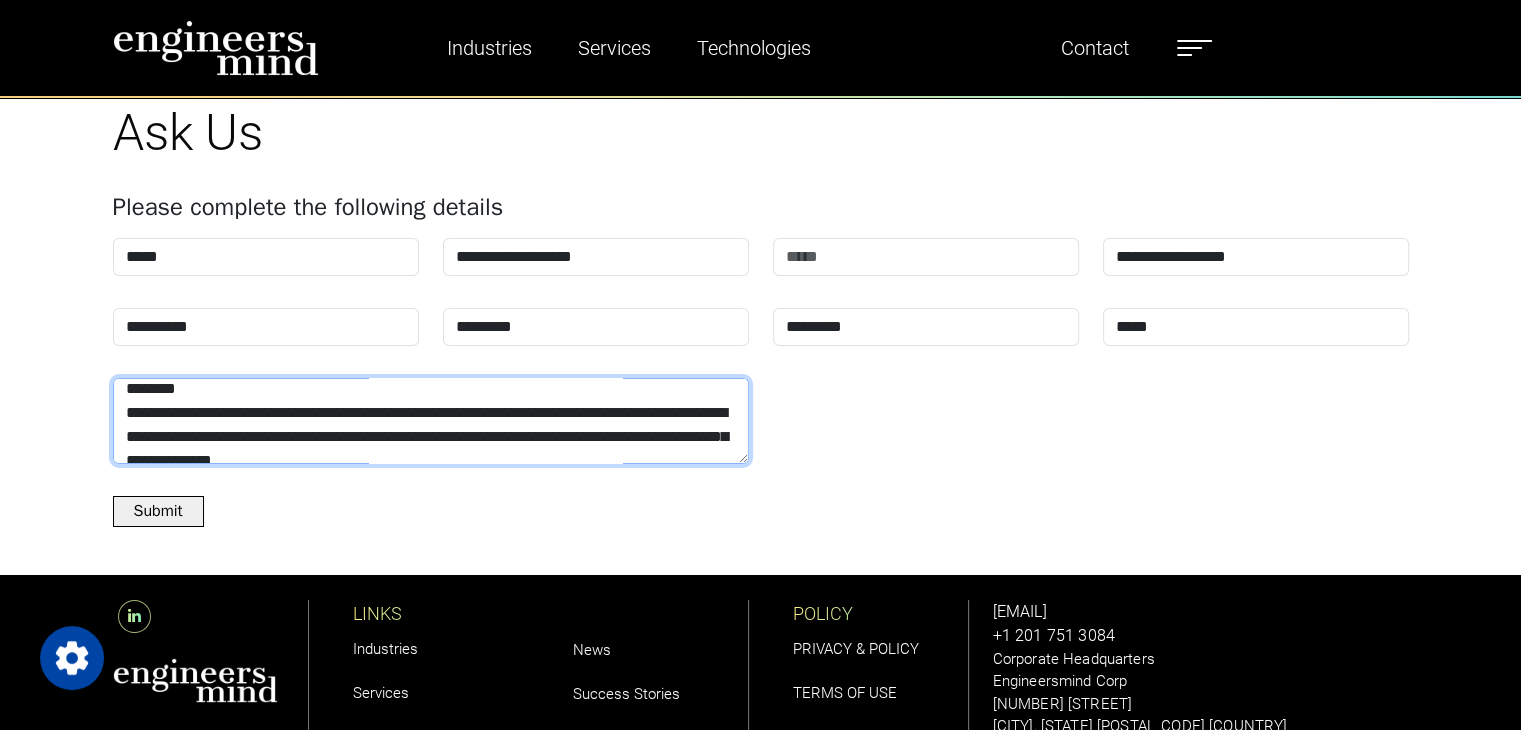 scroll, scrollTop: 100, scrollLeft: 0, axis: vertical 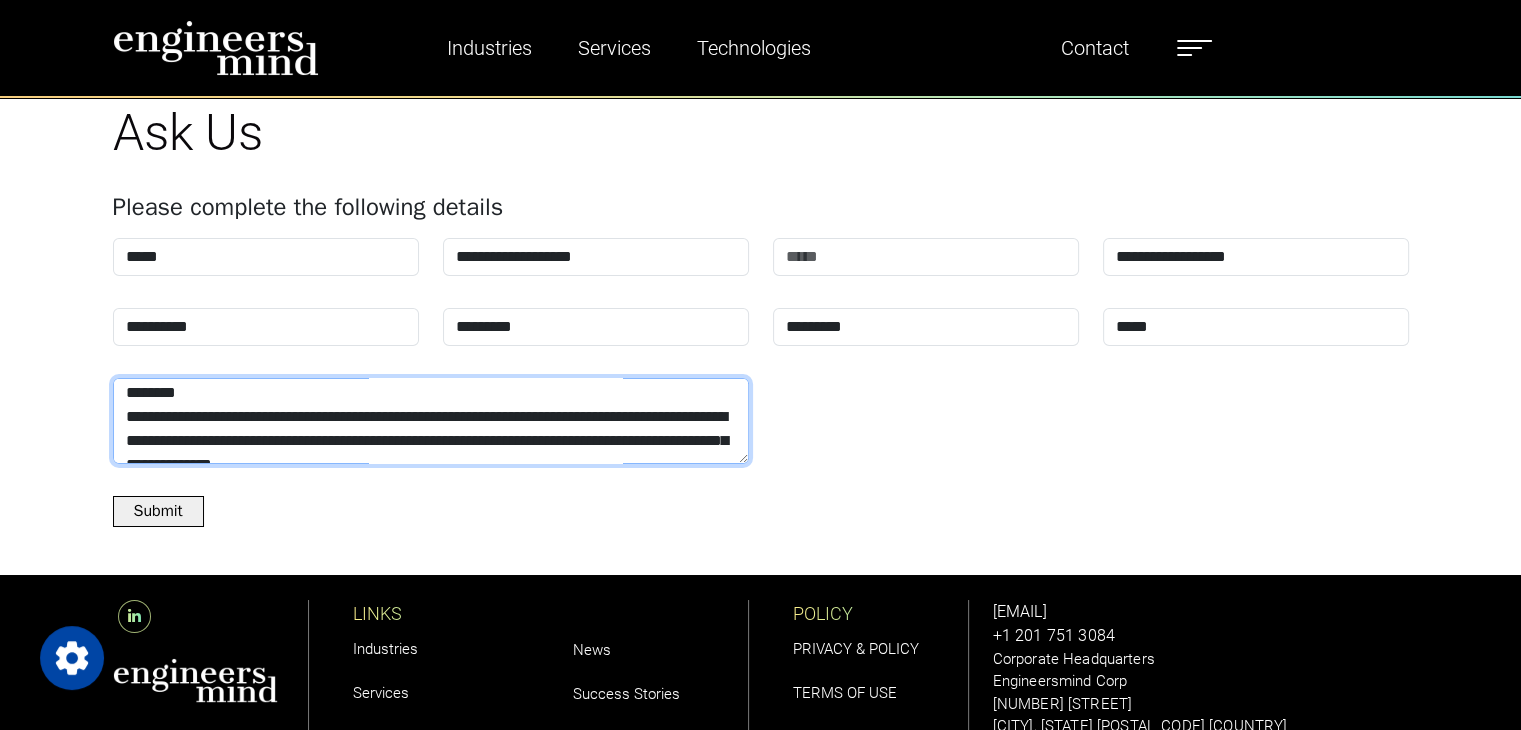 type on "**********" 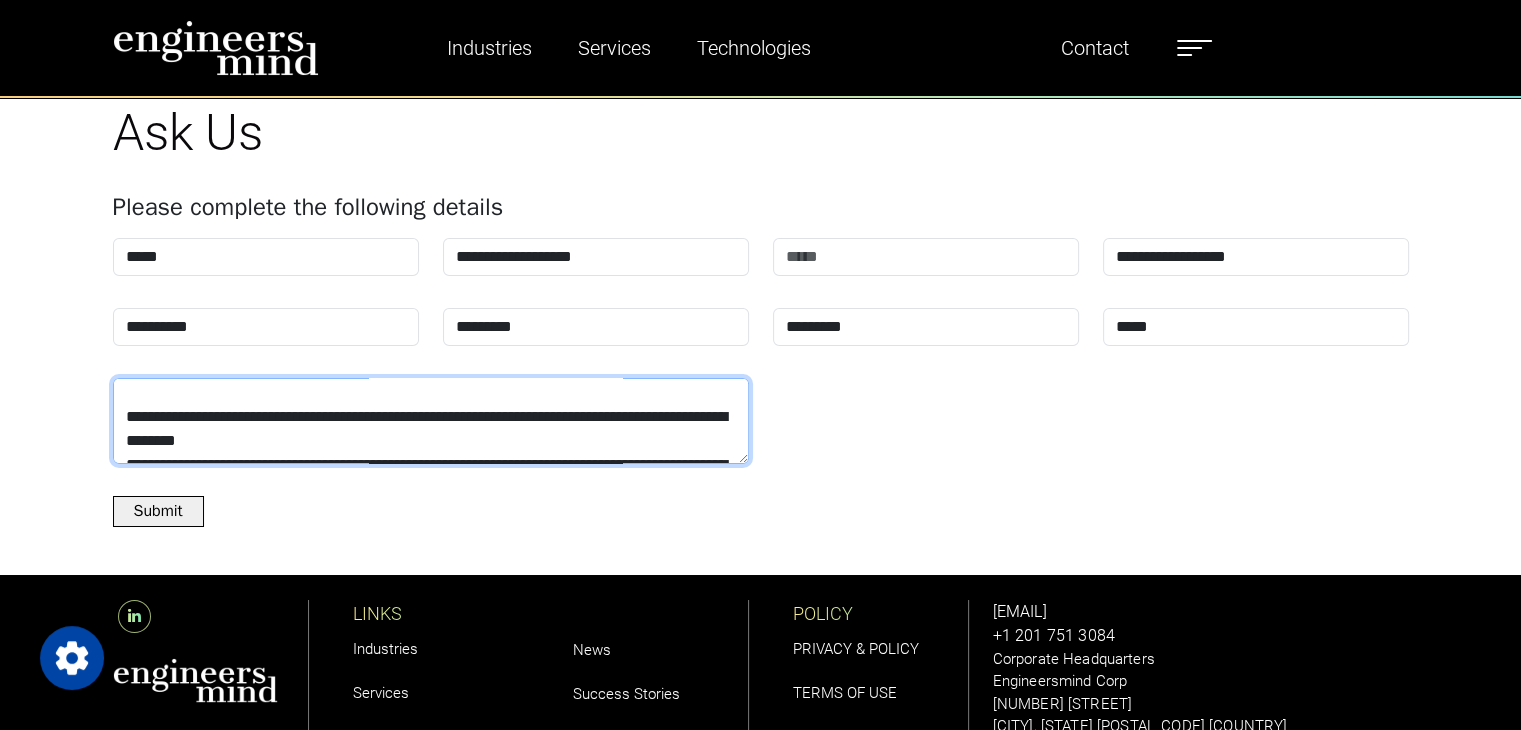 scroll, scrollTop: 172, scrollLeft: 0, axis: vertical 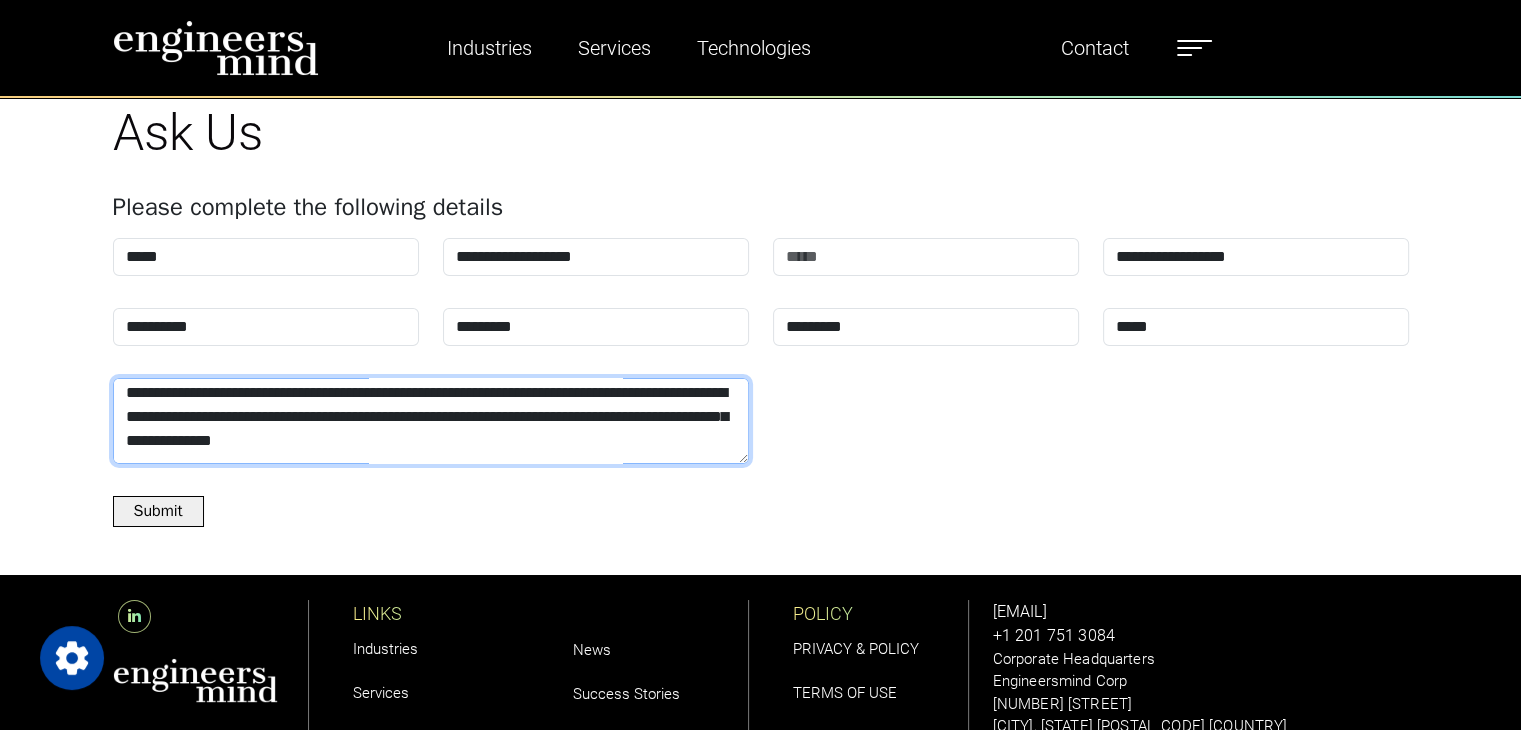 click on "**********" at bounding box center [431, 421] 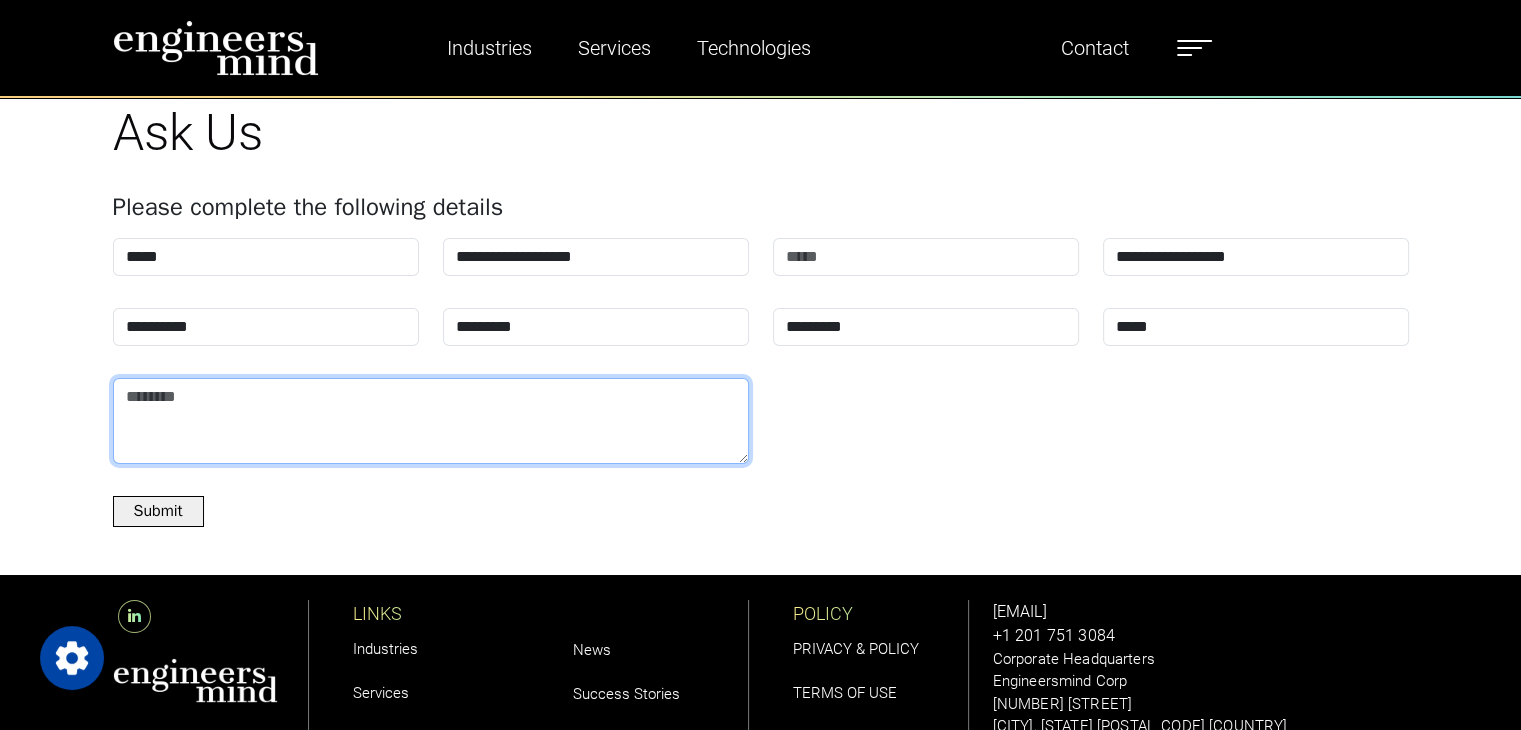 scroll, scrollTop: 0, scrollLeft: 0, axis: both 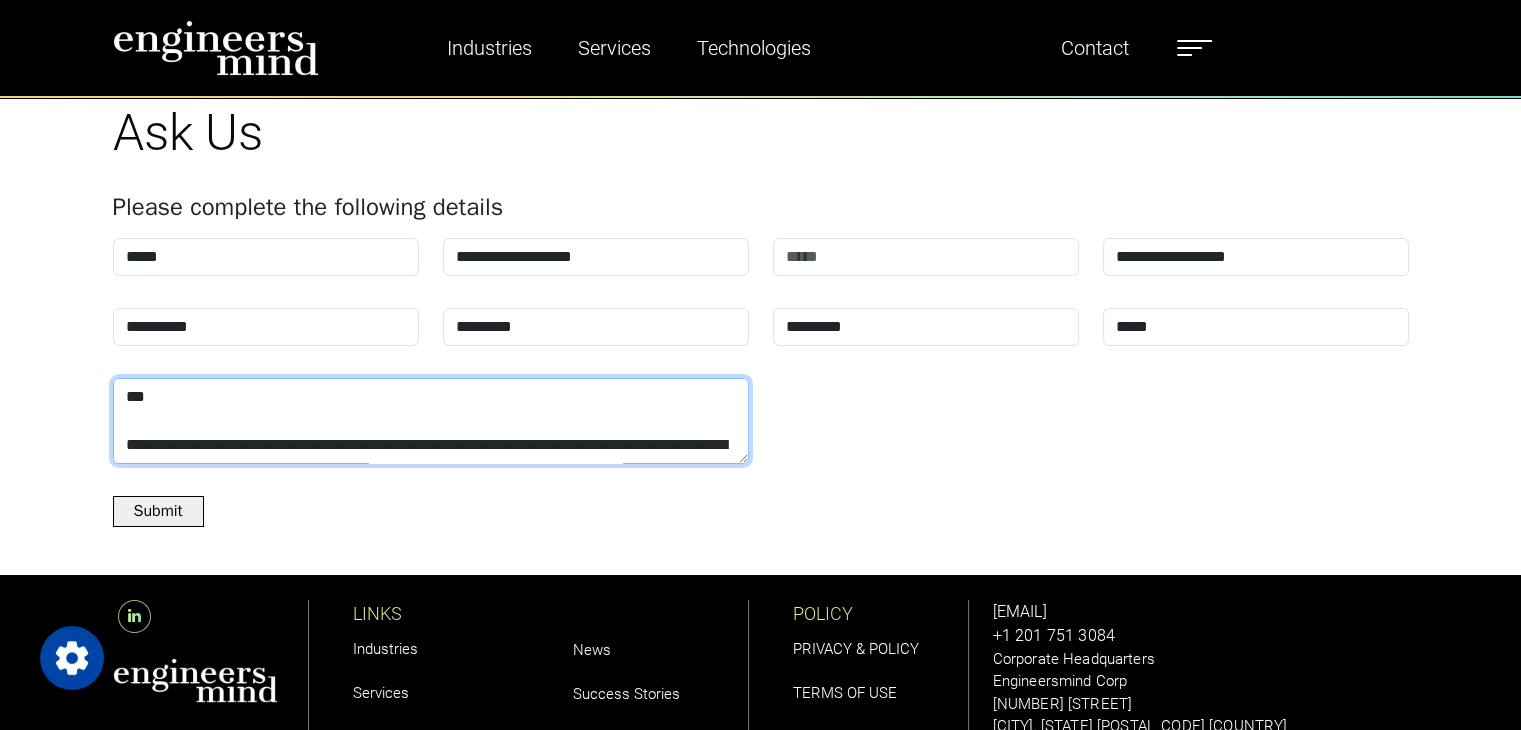 type on "**********" 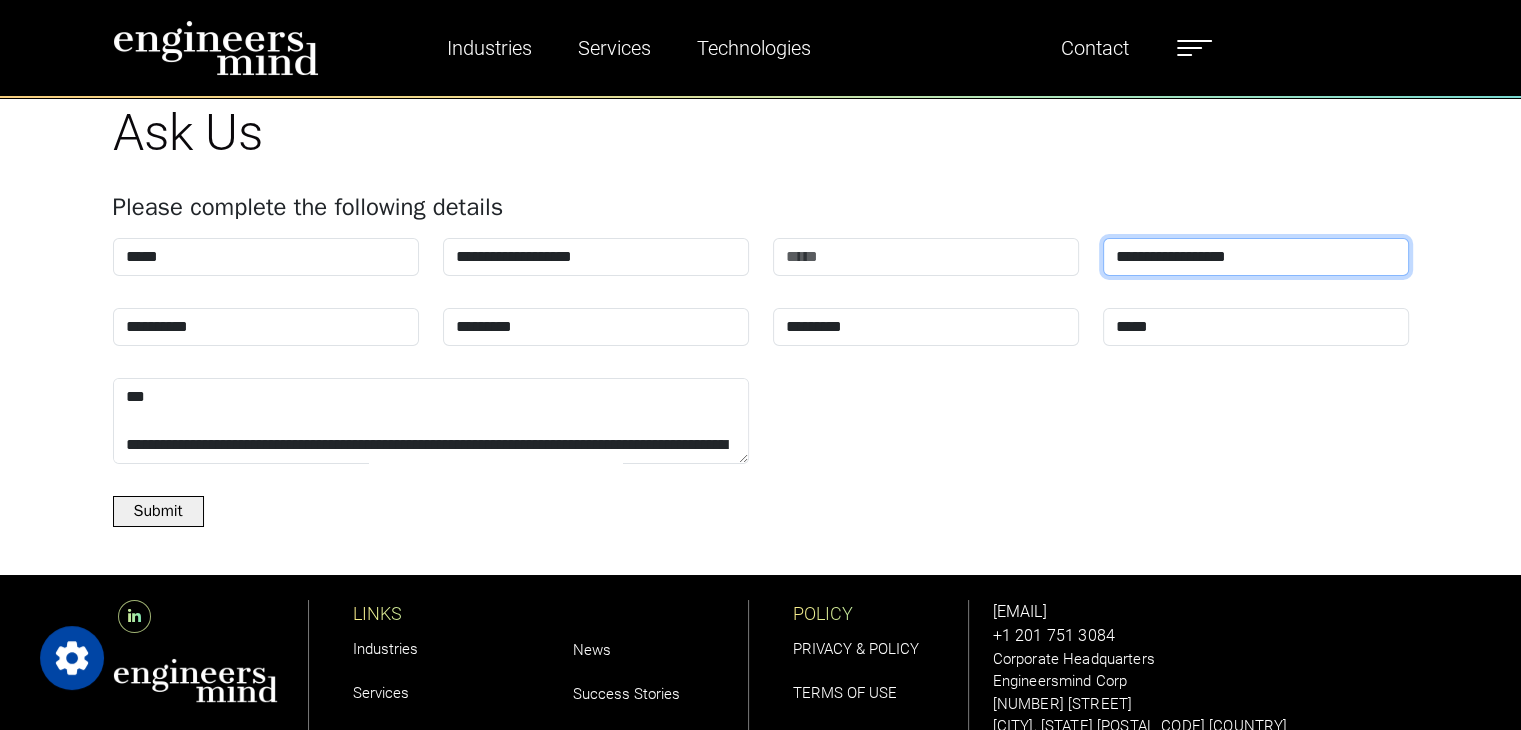 click on "**********" at bounding box center (1256, 257) 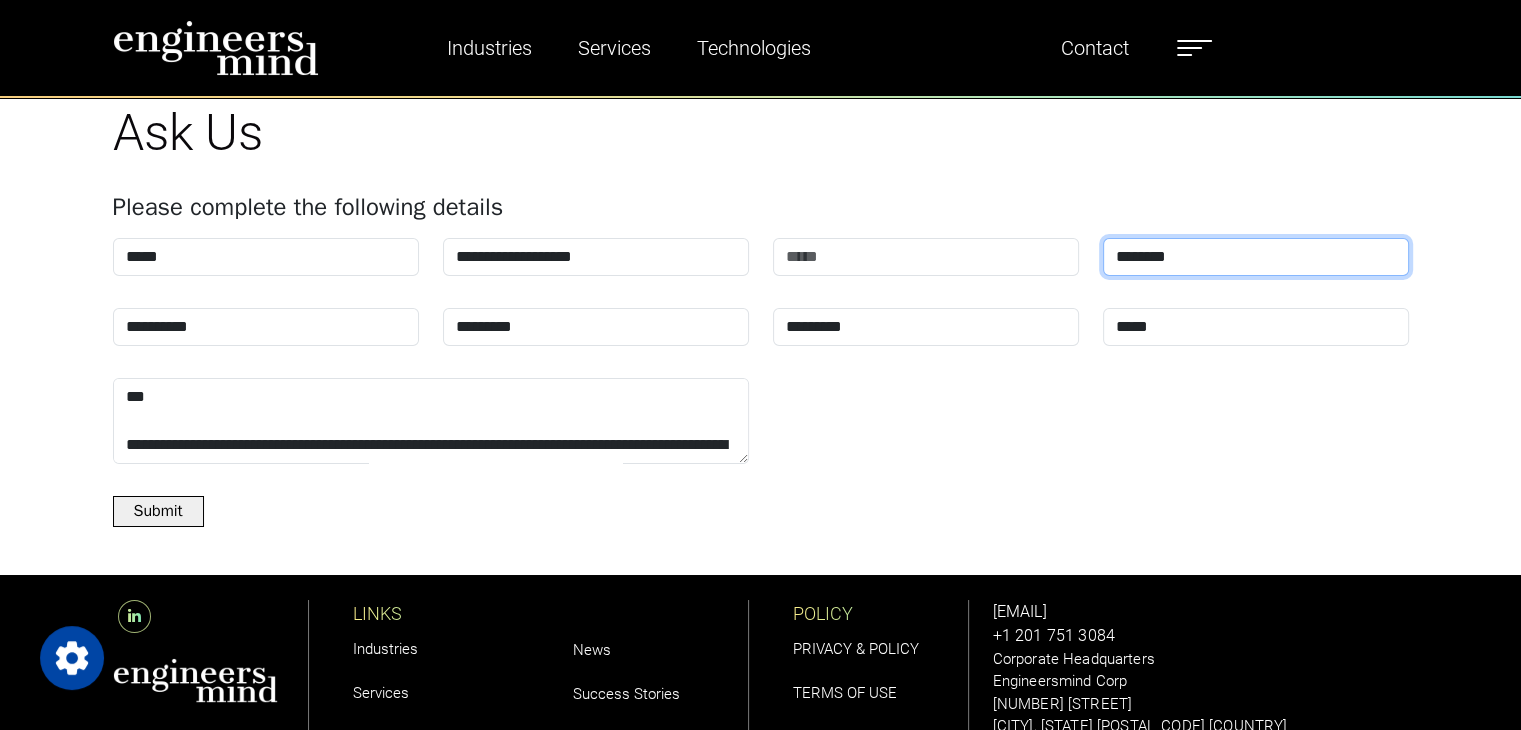 type on "*******" 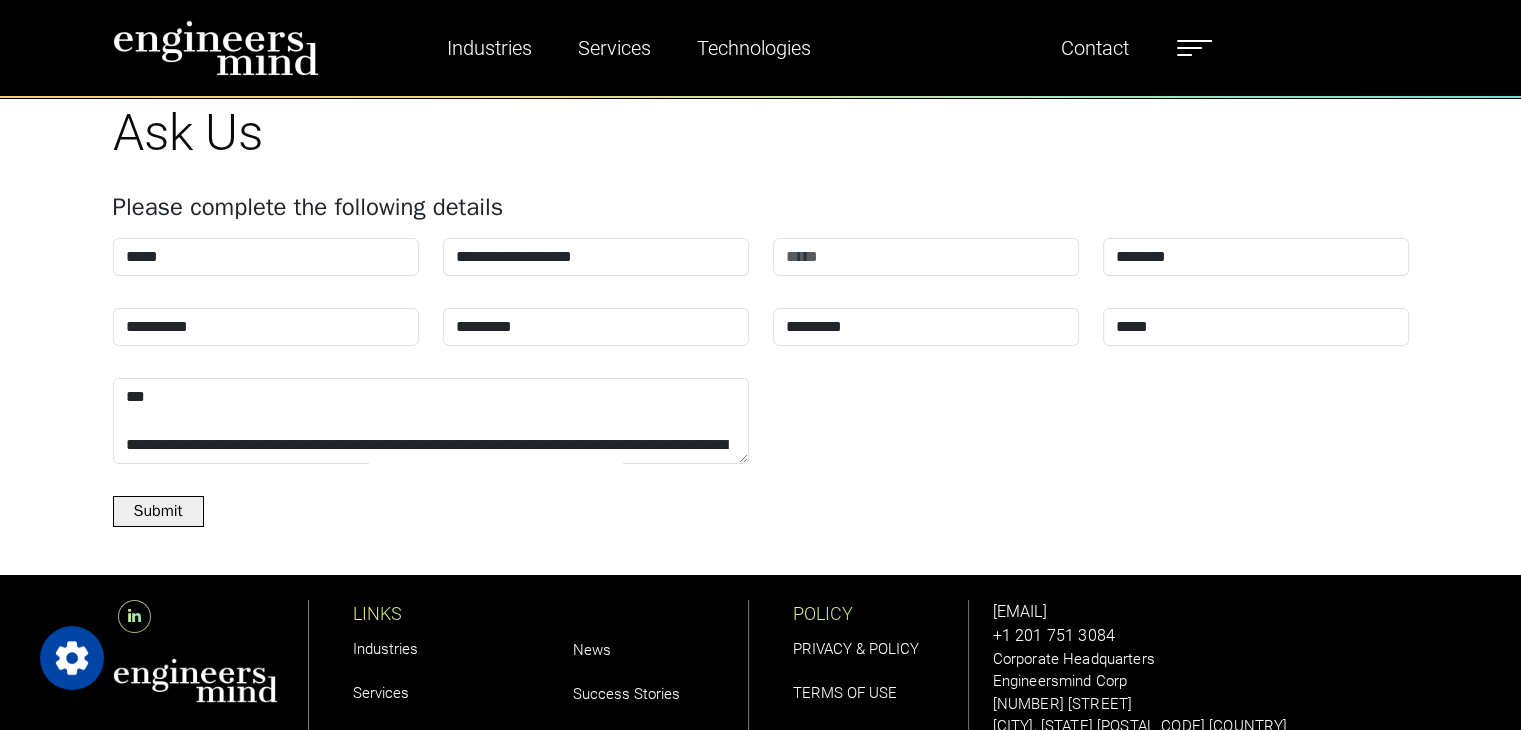 click on "Submit" at bounding box center [761, 511] 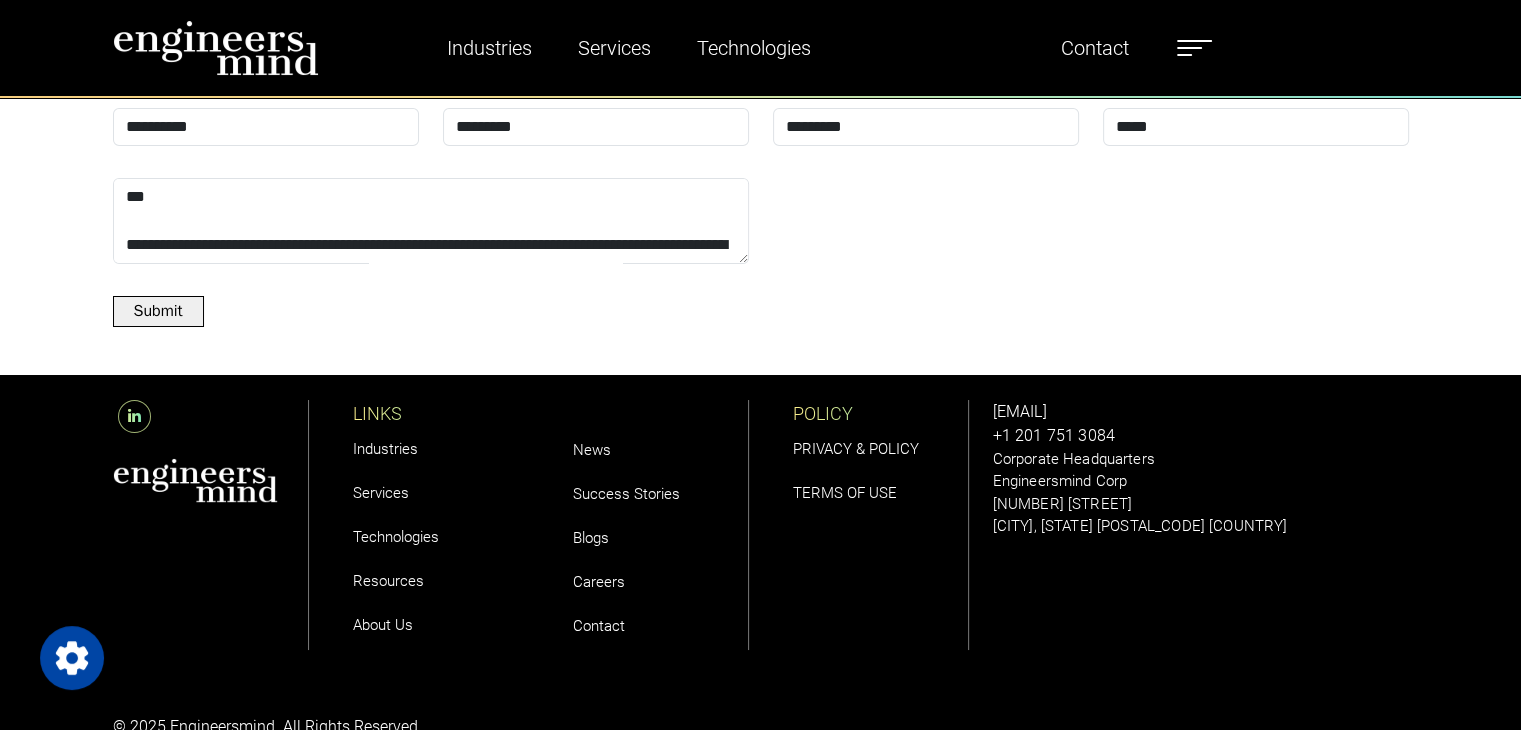 scroll, scrollTop: 7247, scrollLeft: 0, axis: vertical 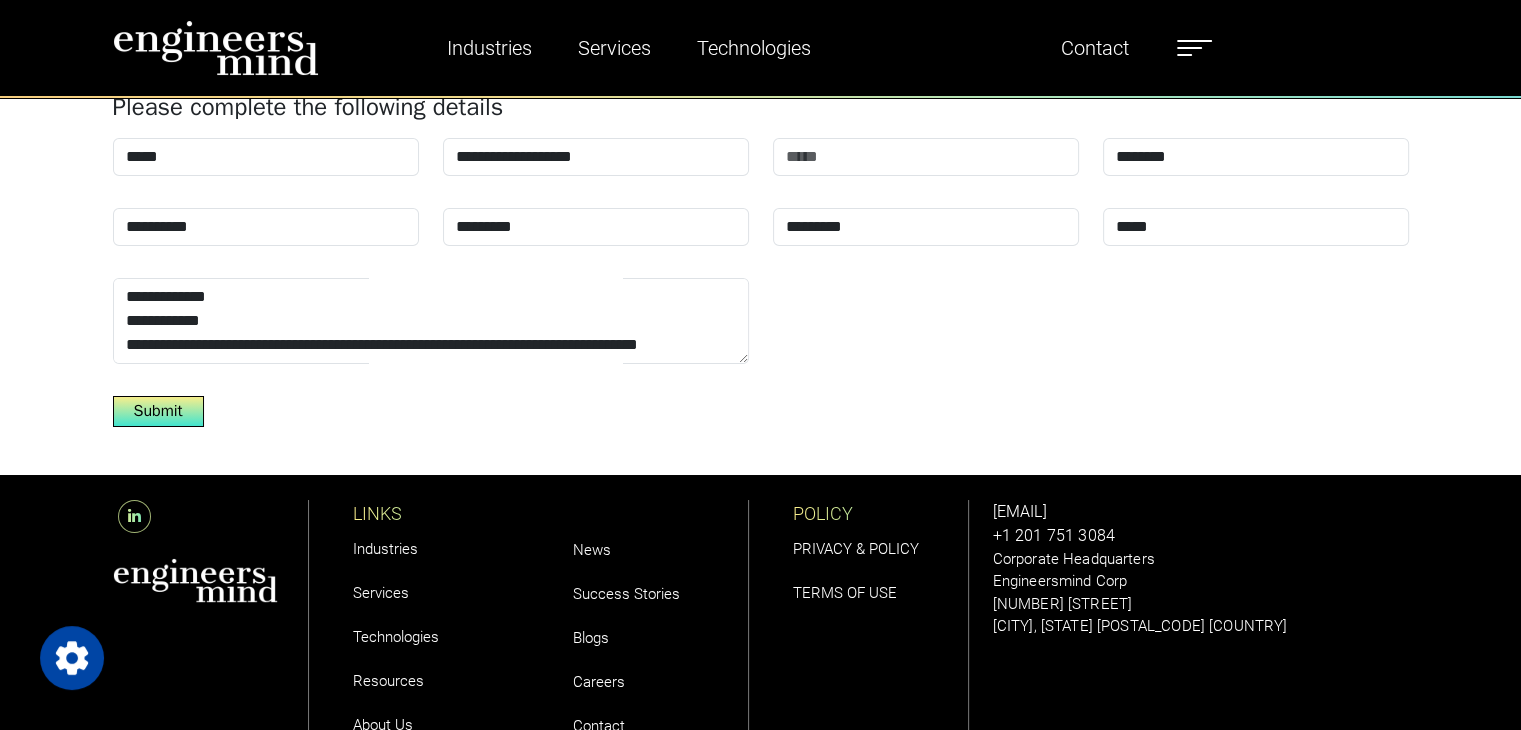 click on "Submit" at bounding box center [158, 411] 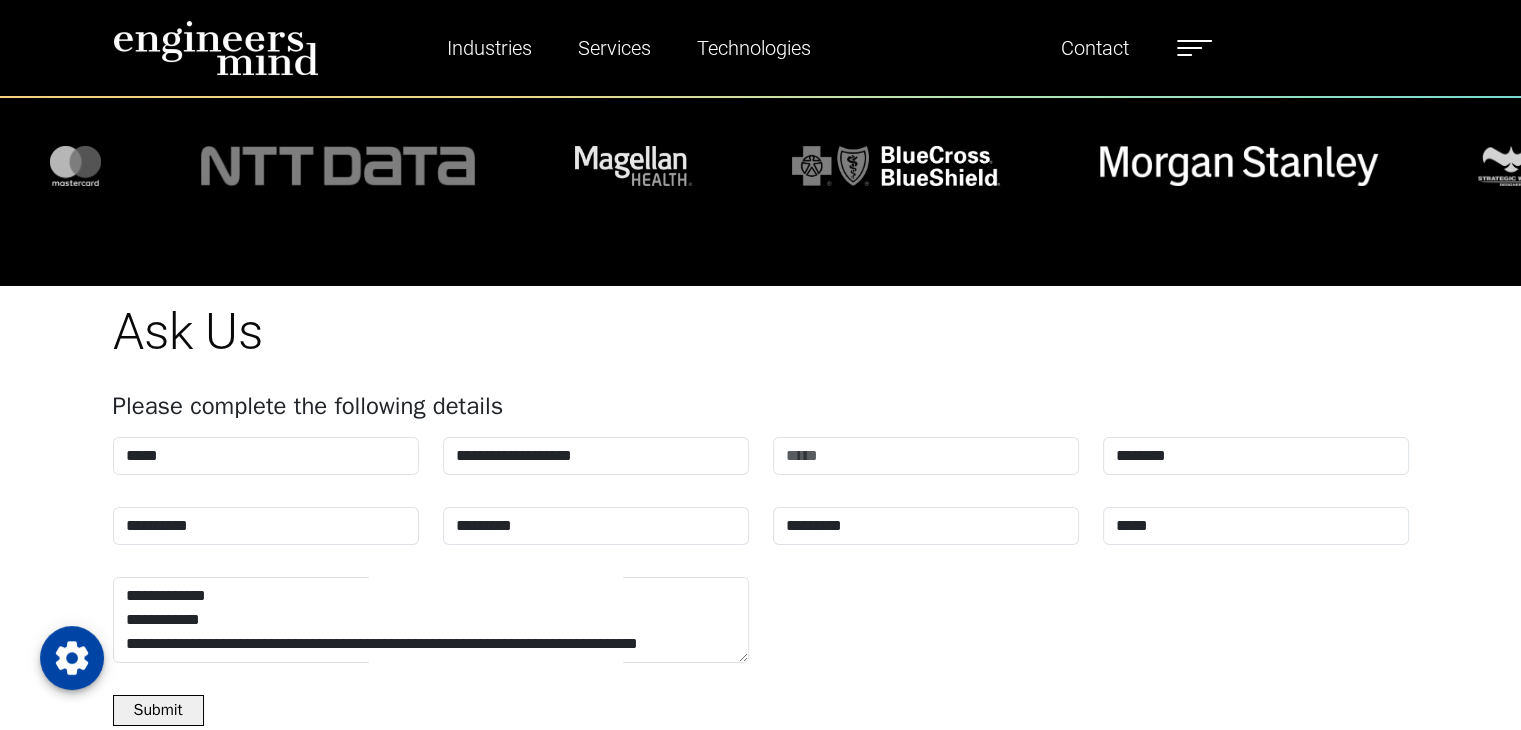 scroll, scrollTop: 6947, scrollLeft: 0, axis: vertical 